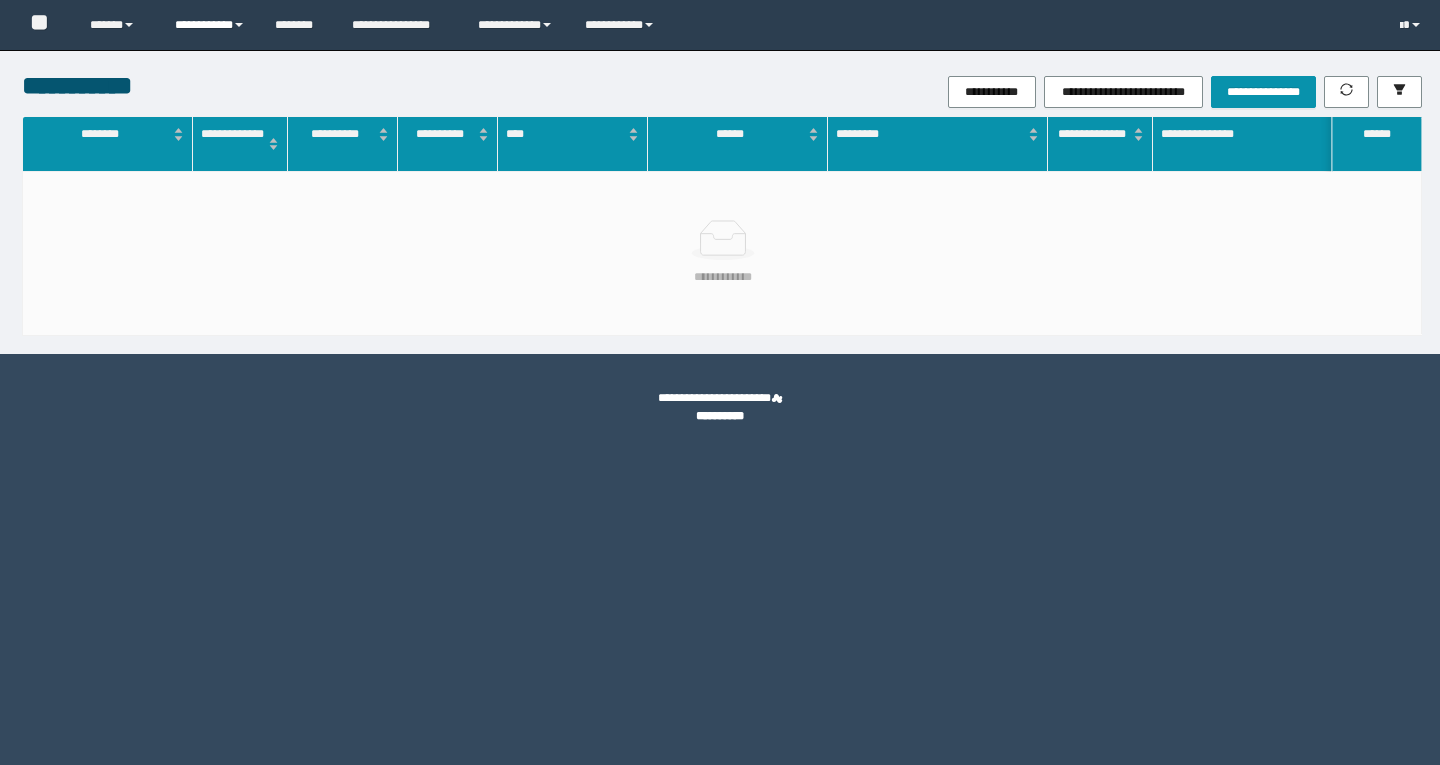 scroll, scrollTop: 0, scrollLeft: 0, axis: both 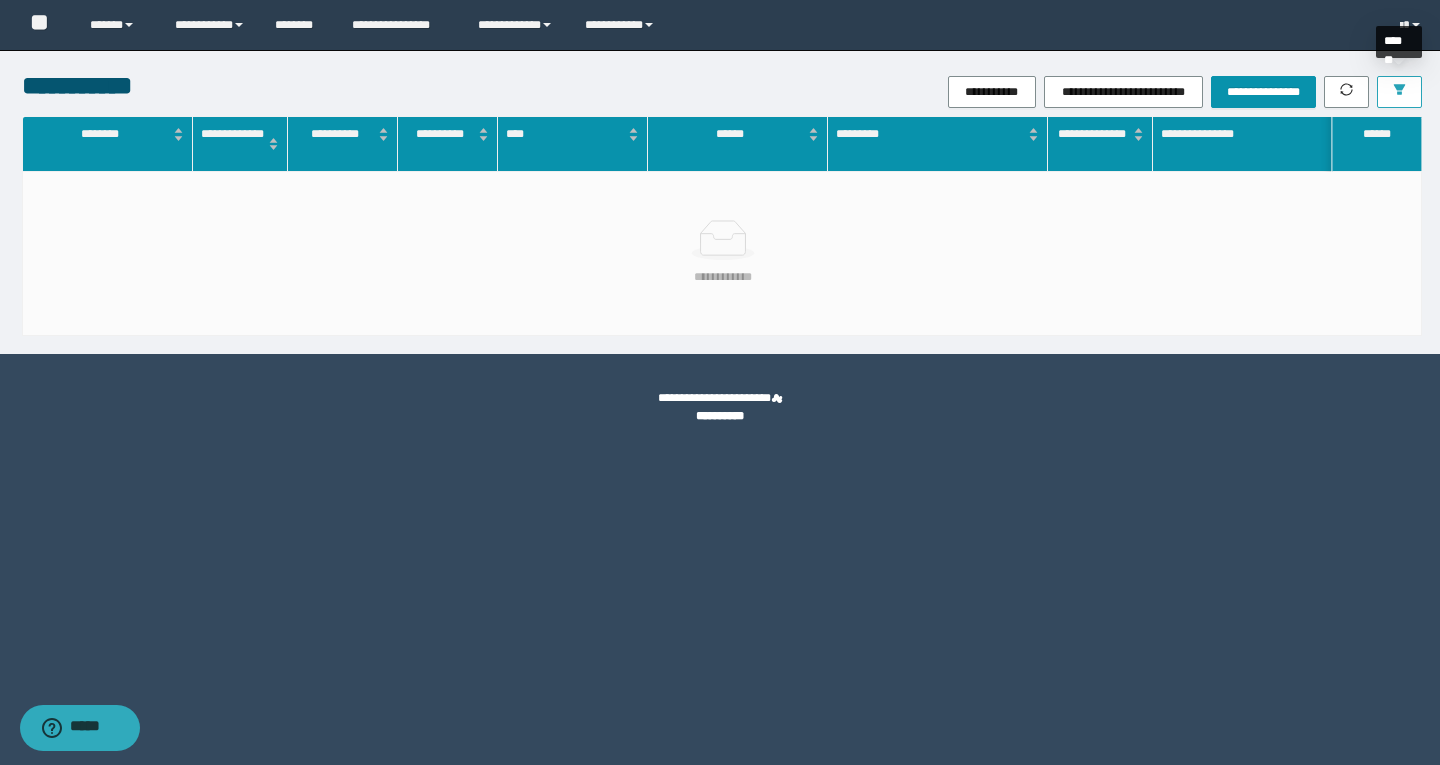 click at bounding box center (1399, 92) 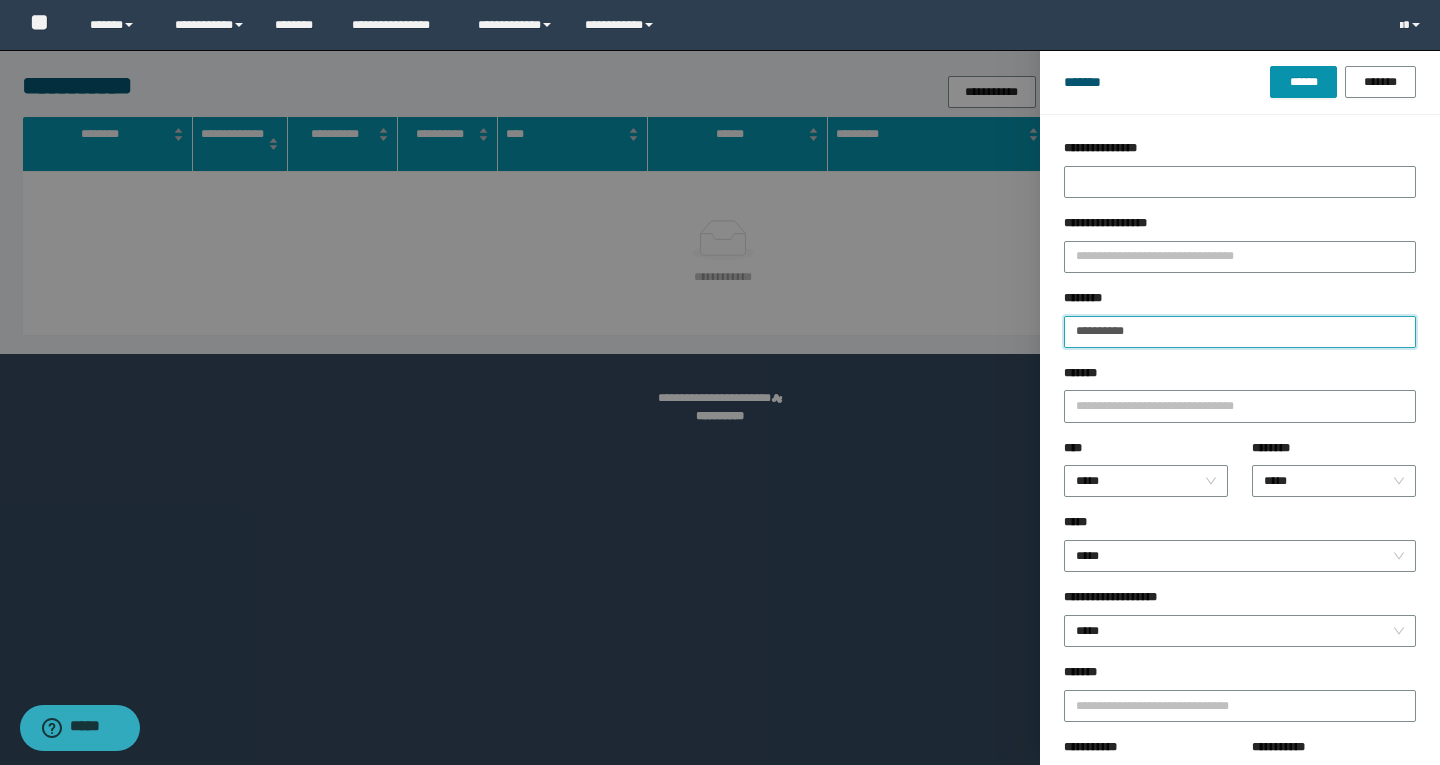 click on "**********" at bounding box center (1240, 332) 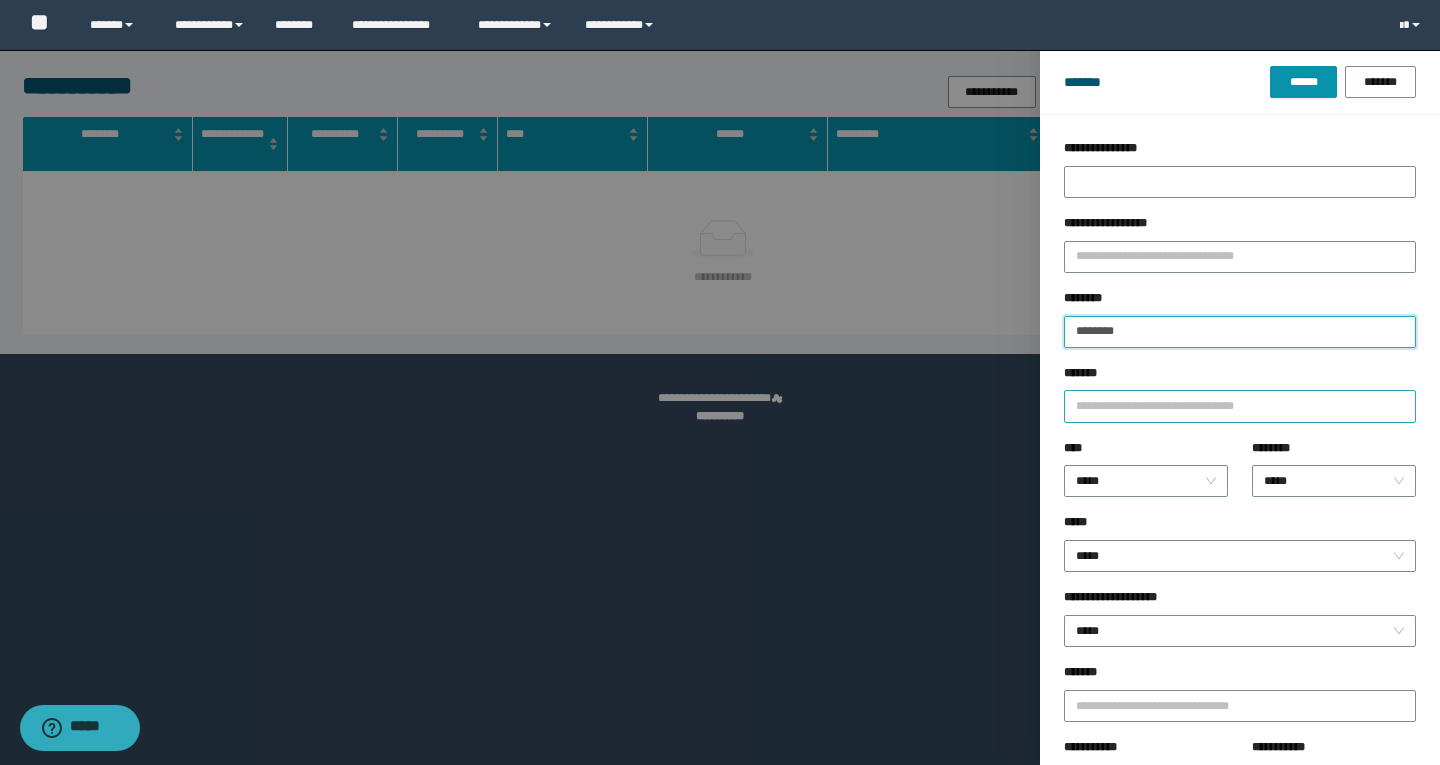 type on "********" 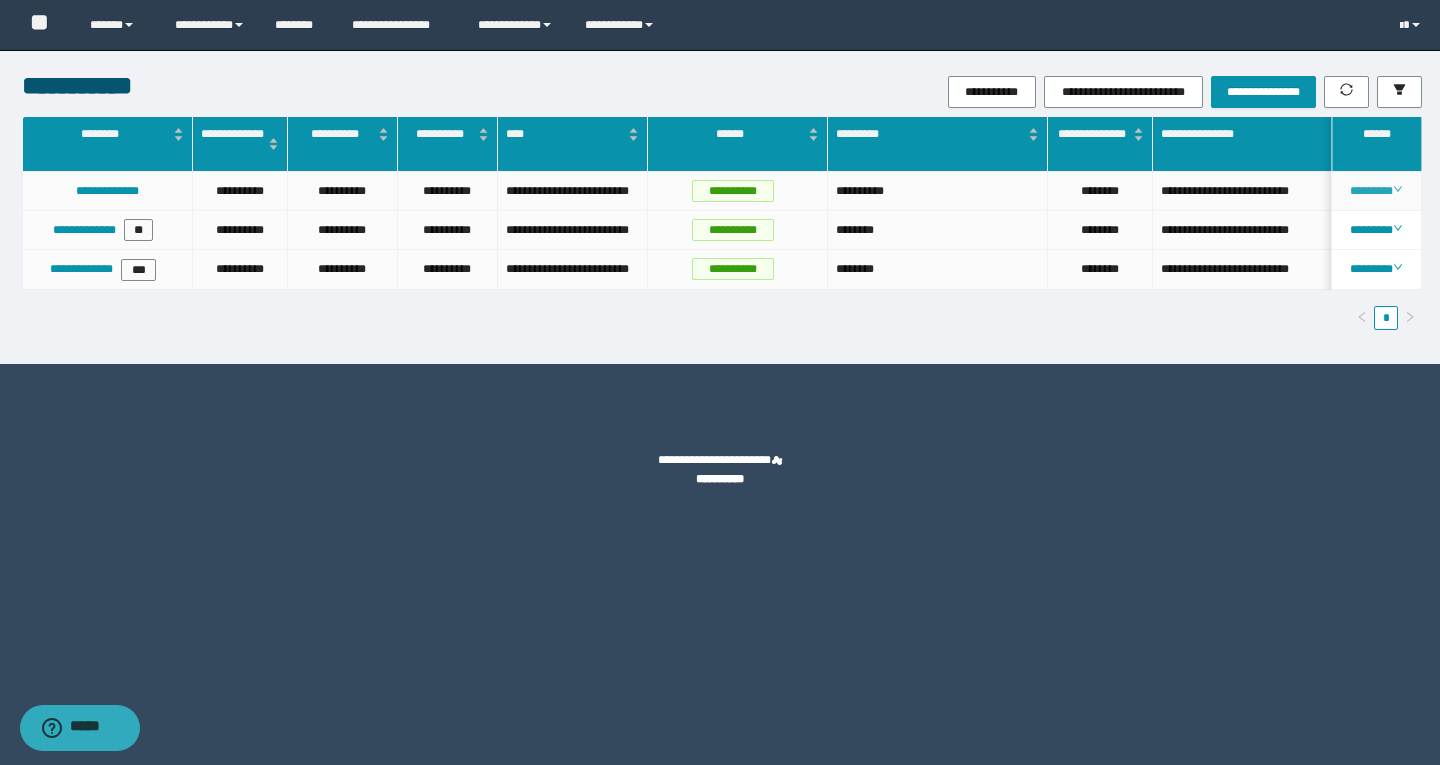 click on "********" at bounding box center [1376, 191] 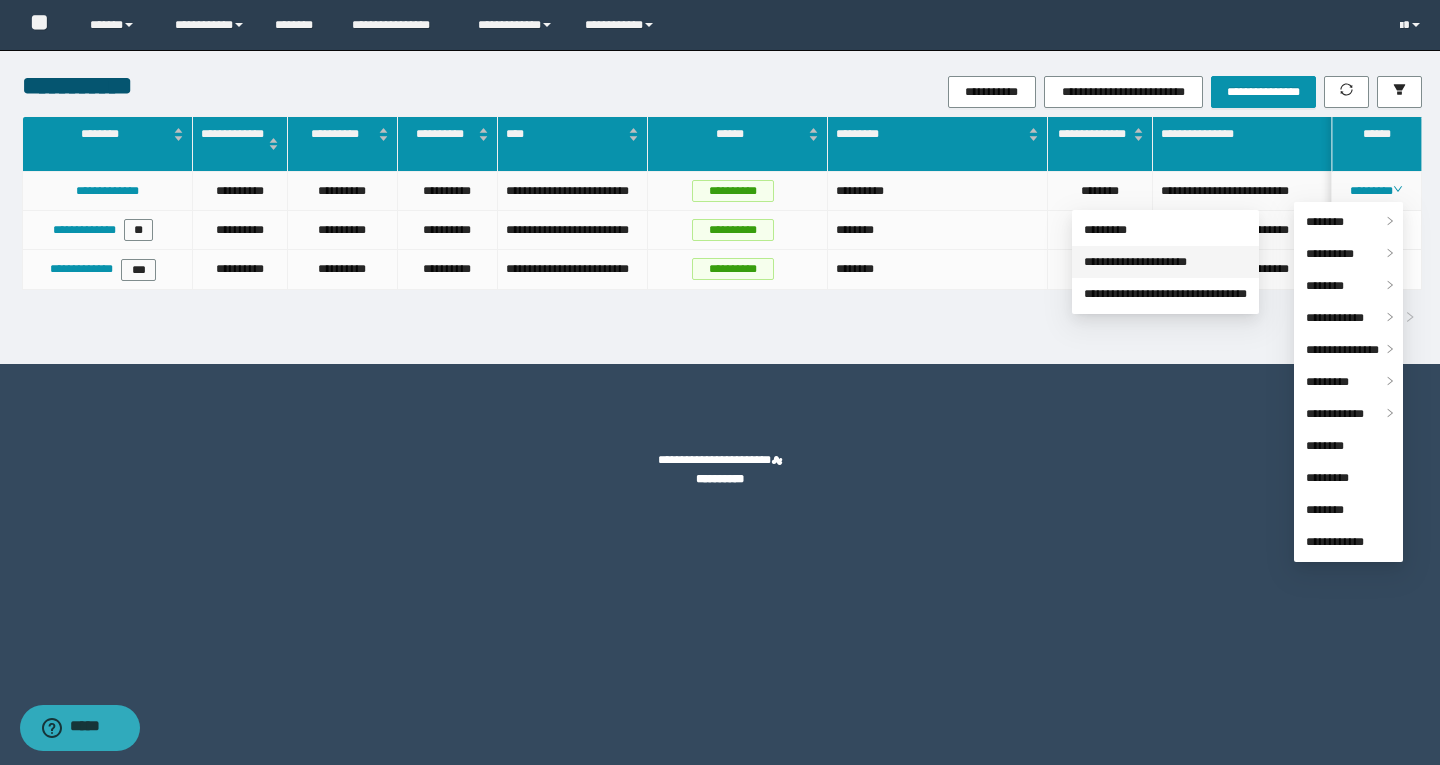click on "**********" at bounding box center [1135, 262] 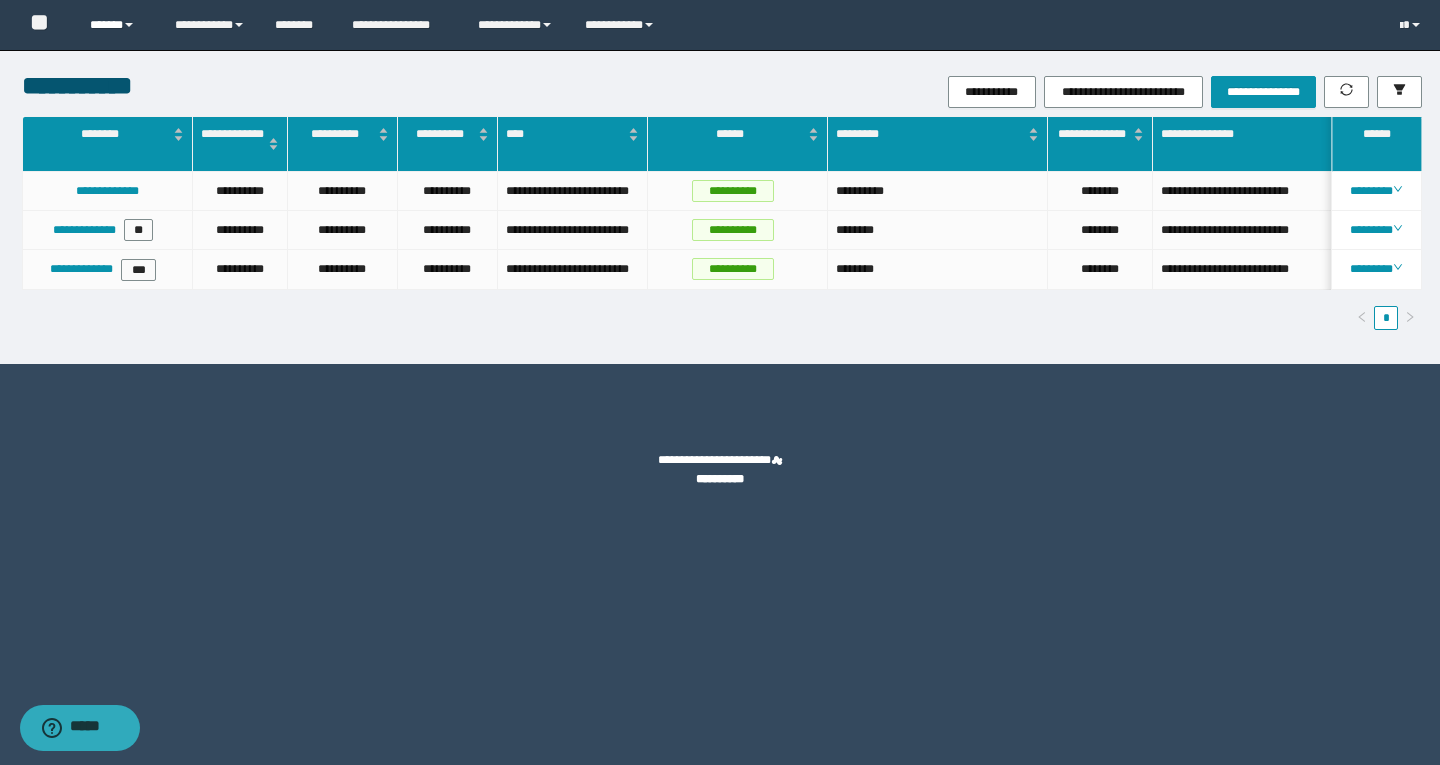 click on "******" at bounding box center [117, 25] 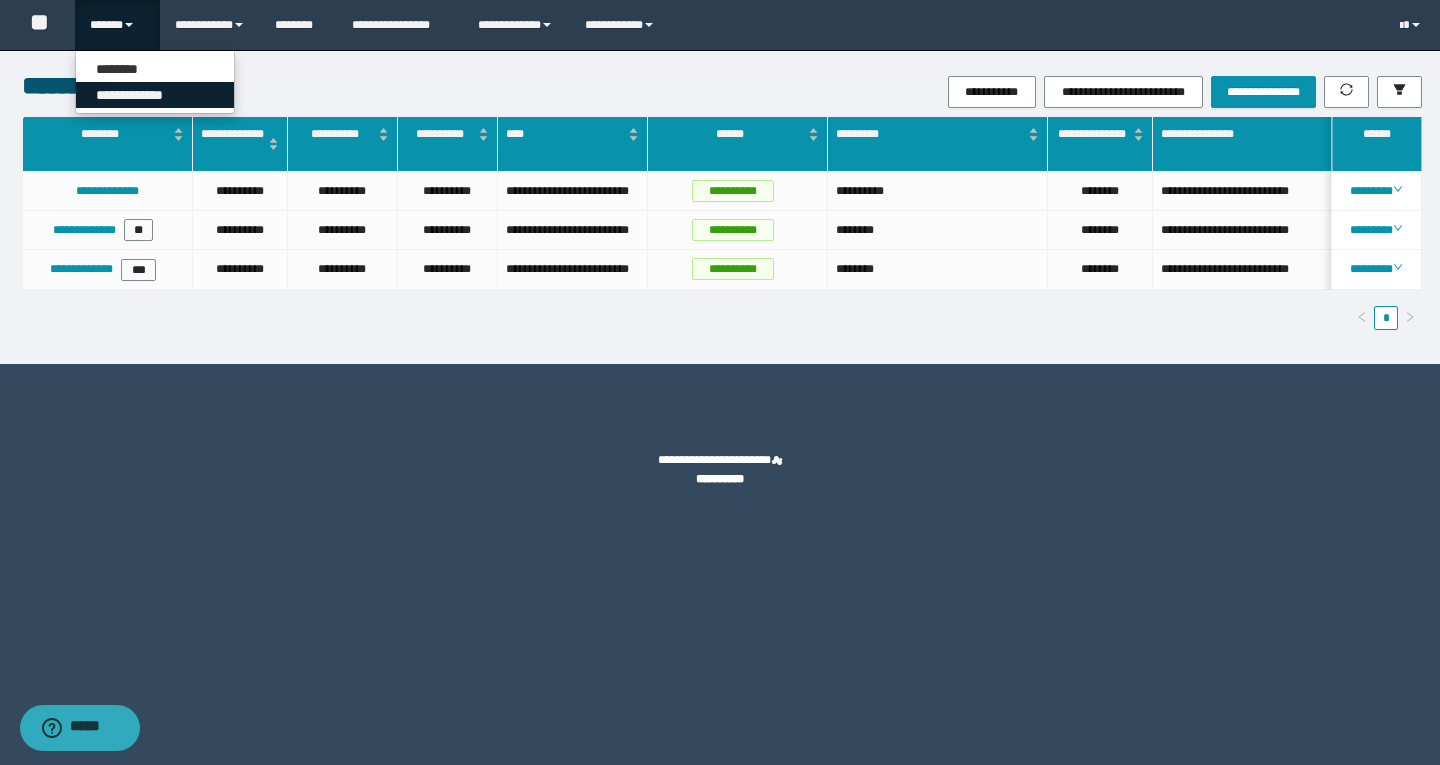 click on "**********" at bounding box center [155, 95] 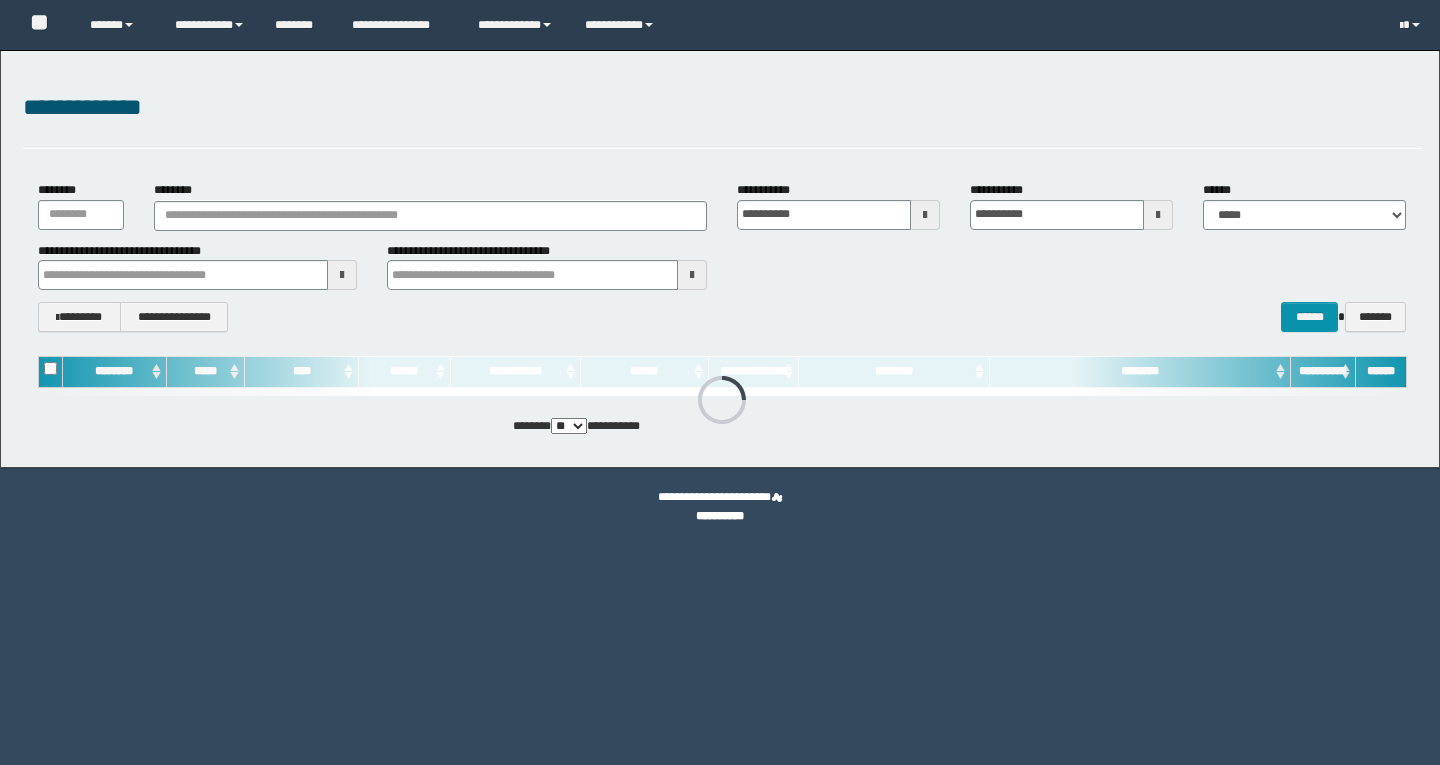 scroll, scrollTop: 0, scrollLeft: 0, axis: both 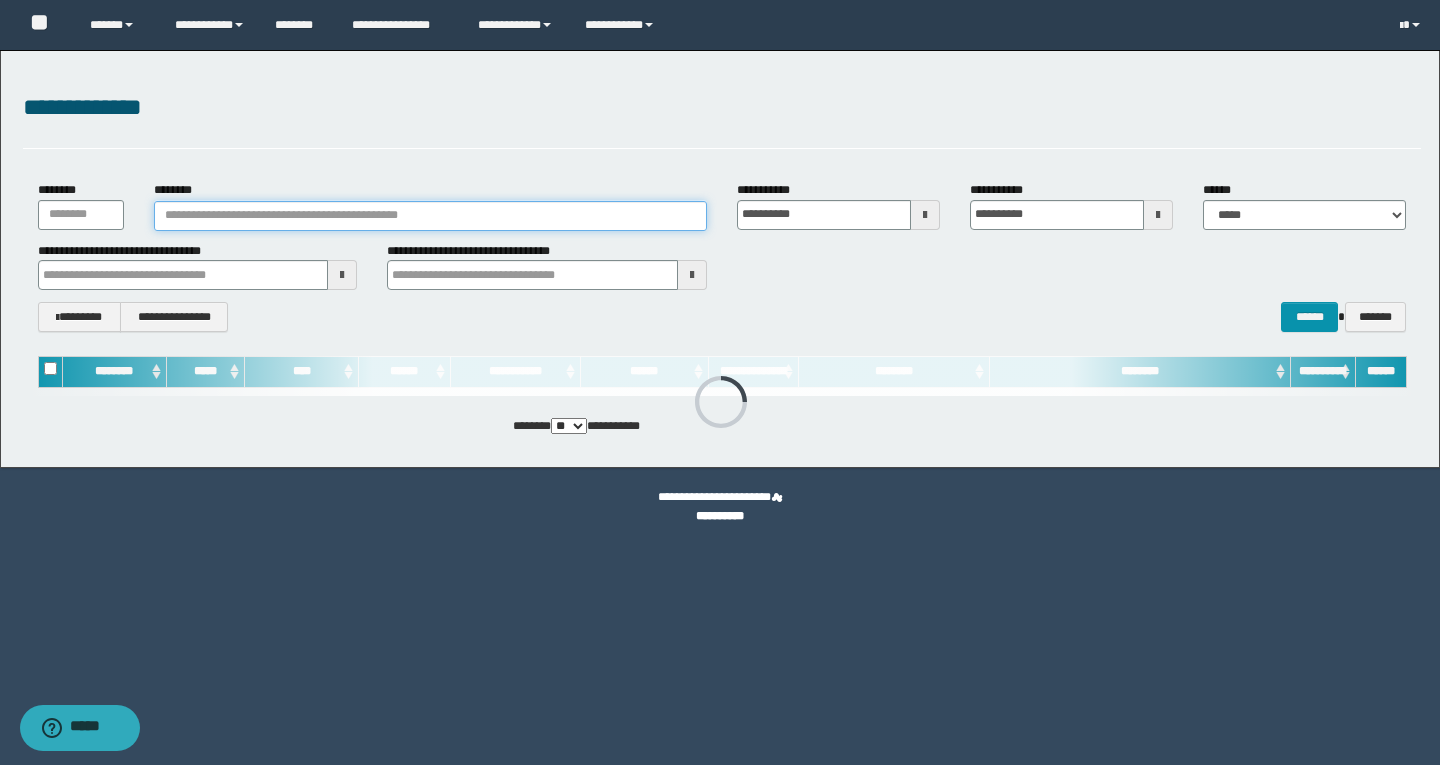 click on "********" at bounding box center (430, 216) 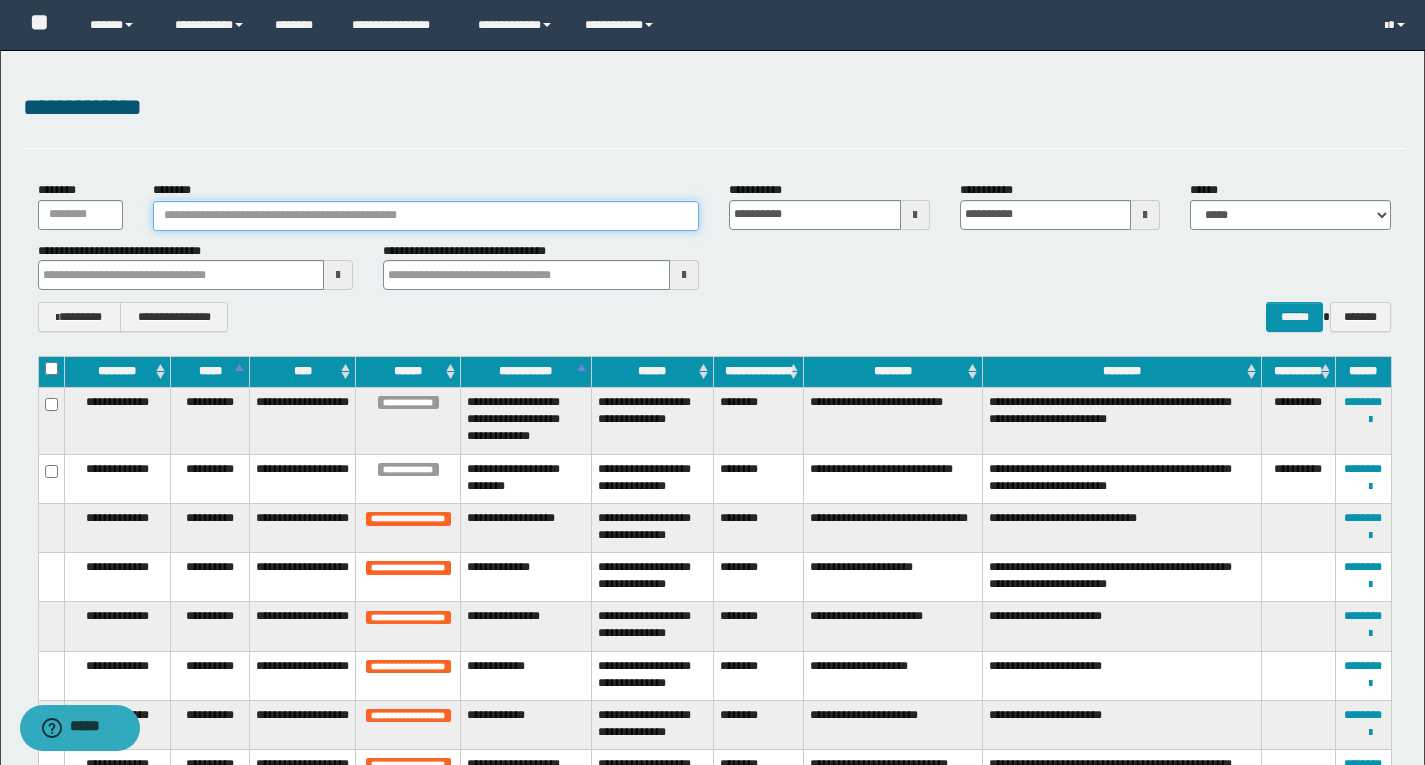 paste on "**********" 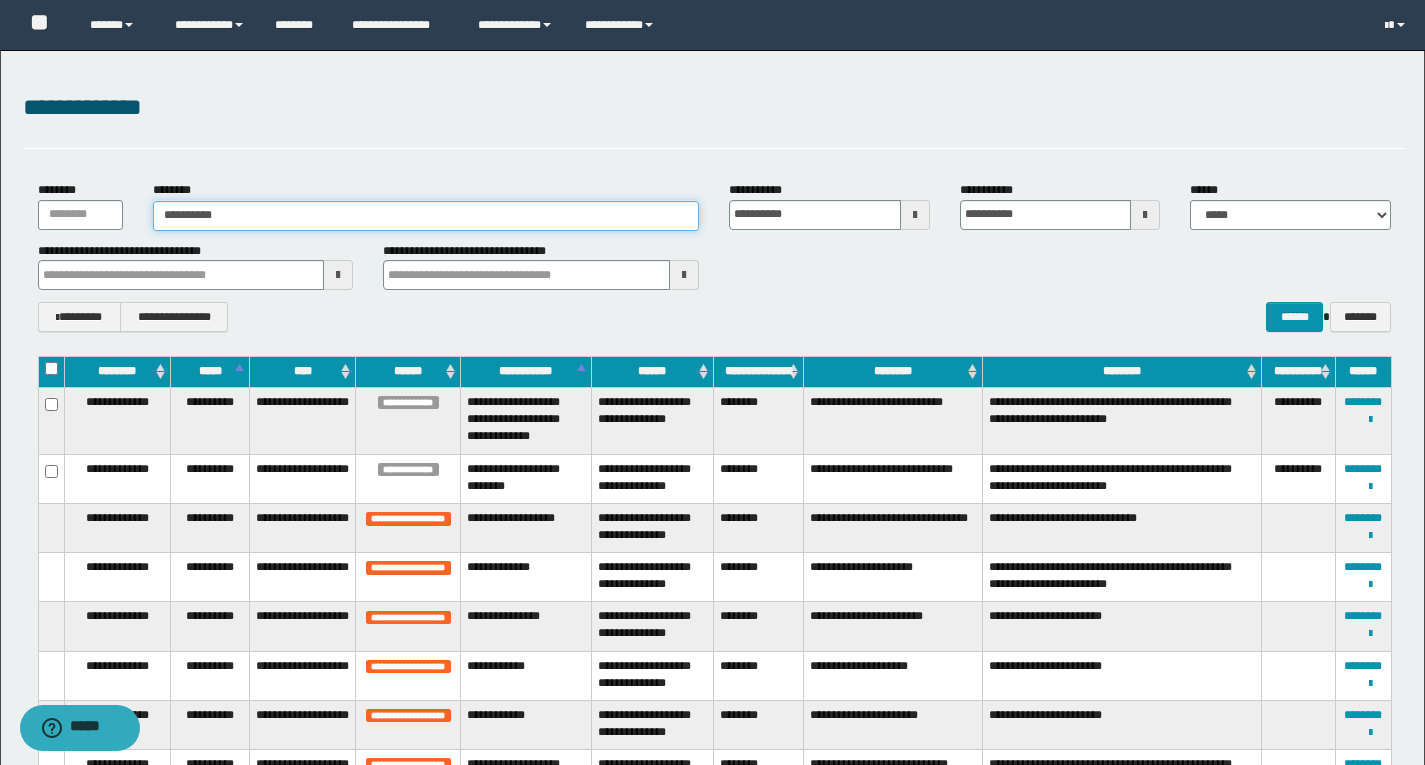 type on "**********" 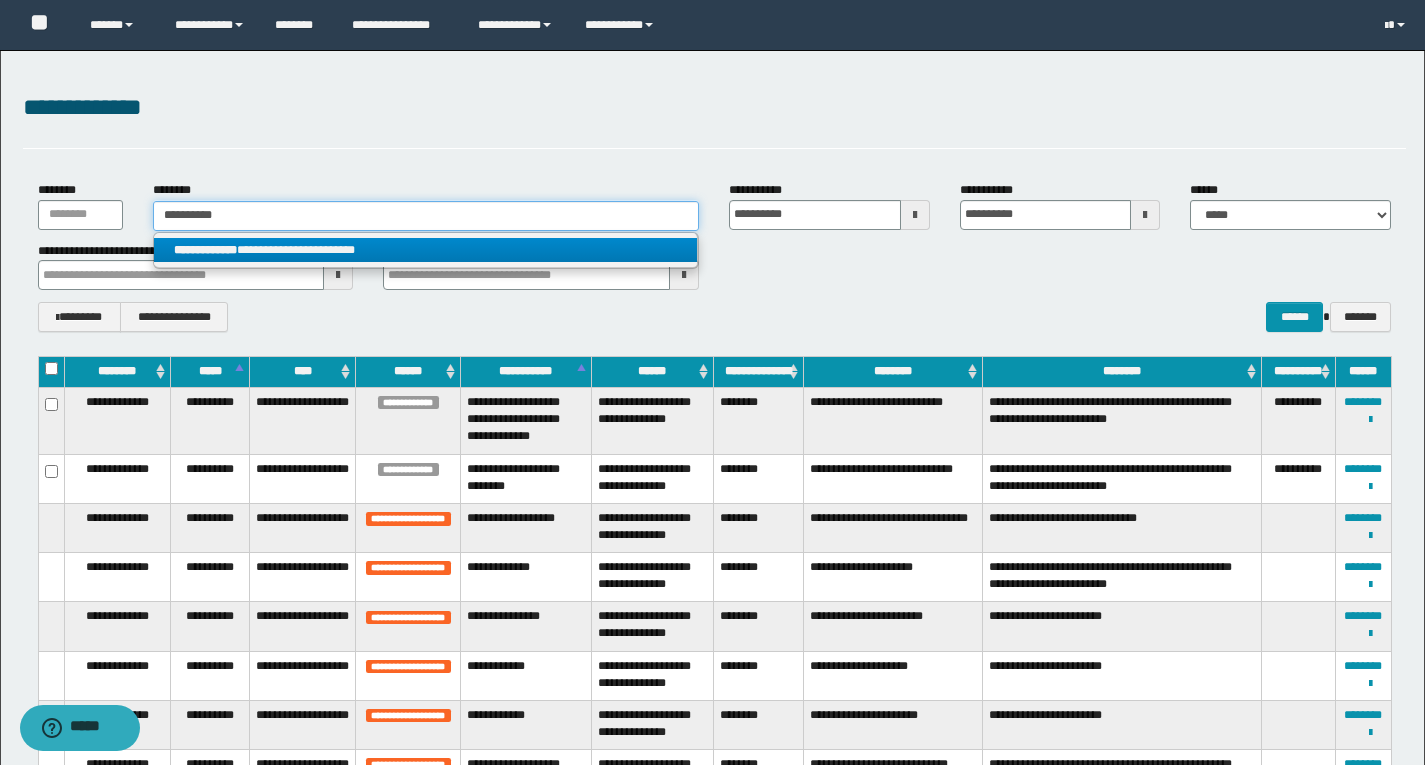 type on "**********" 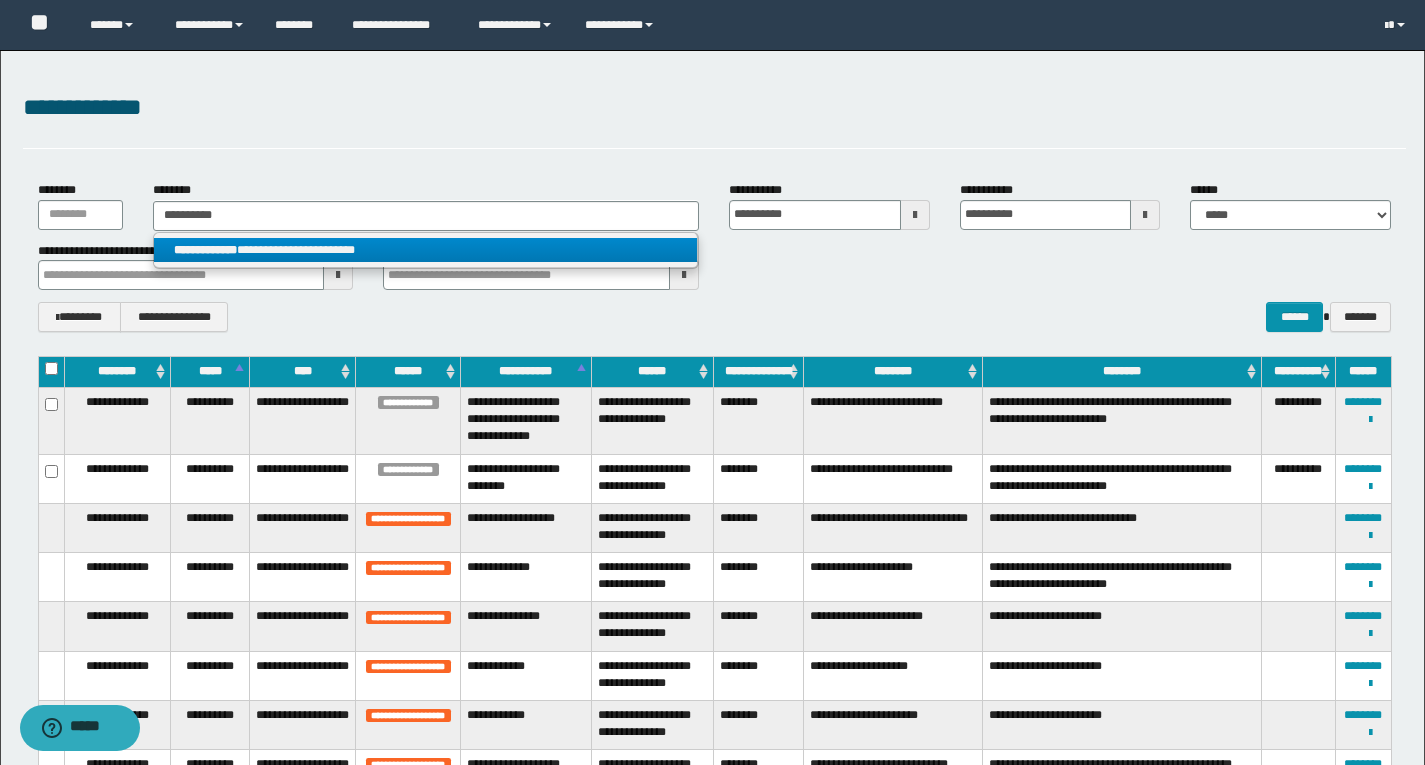 click on "**********" at bounding box center (425, 250) 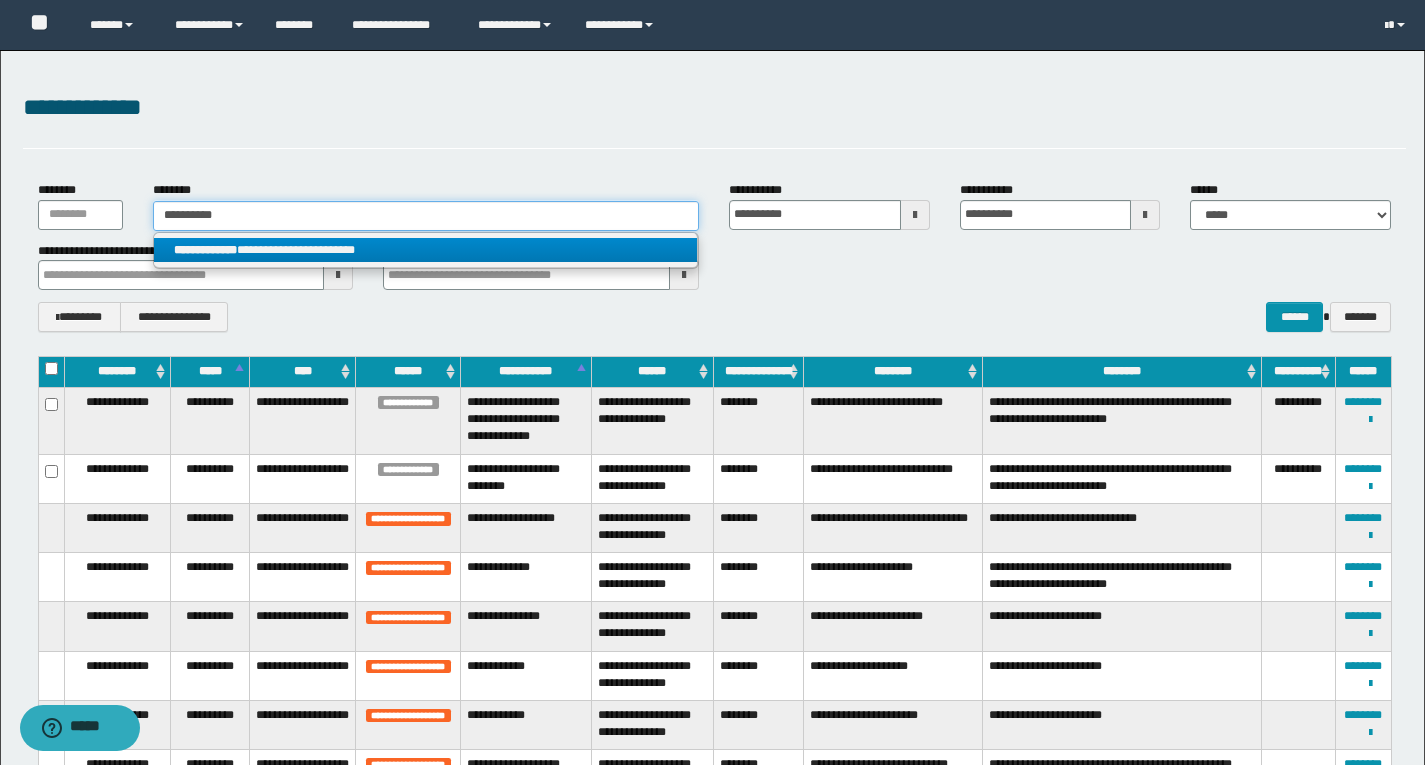 type 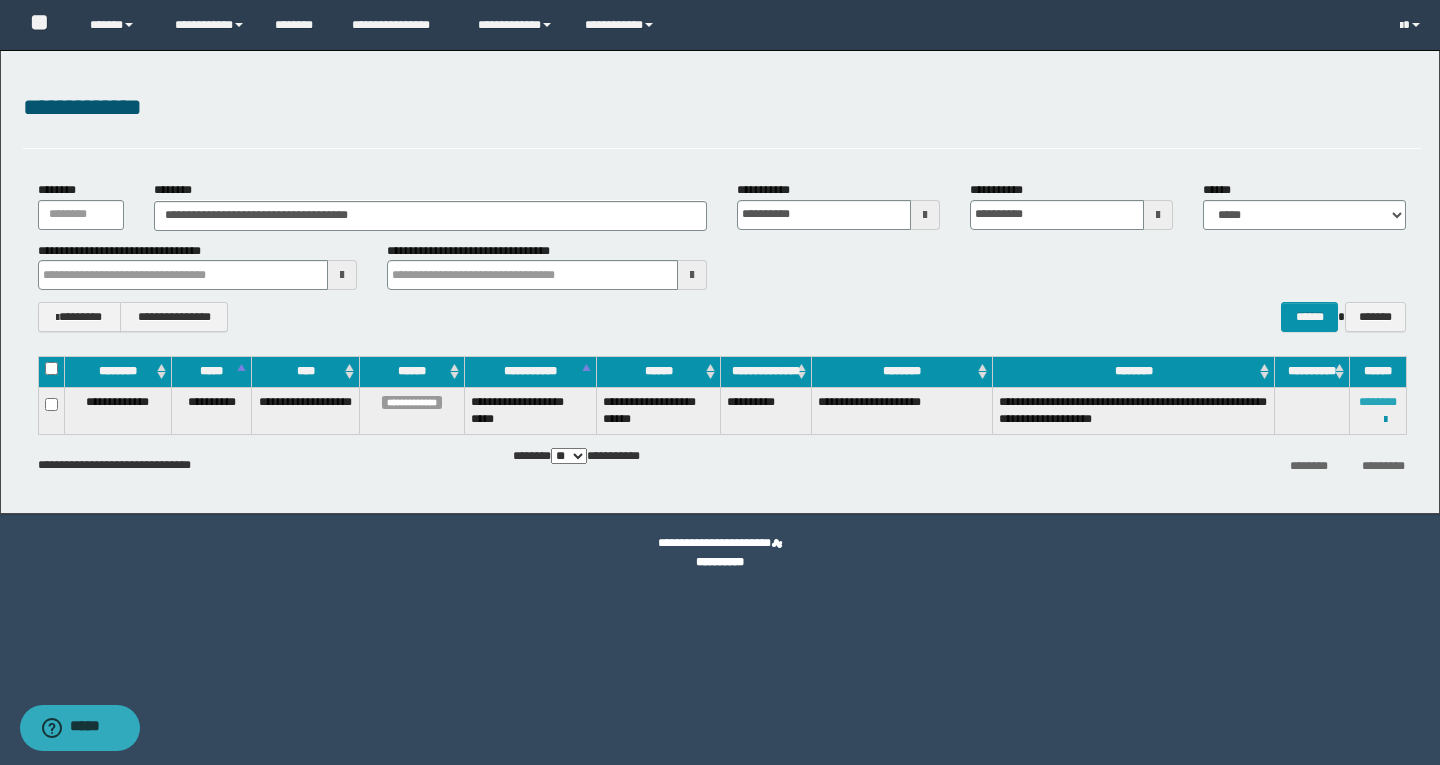 click on "********" at bounding box center [1378, 402] 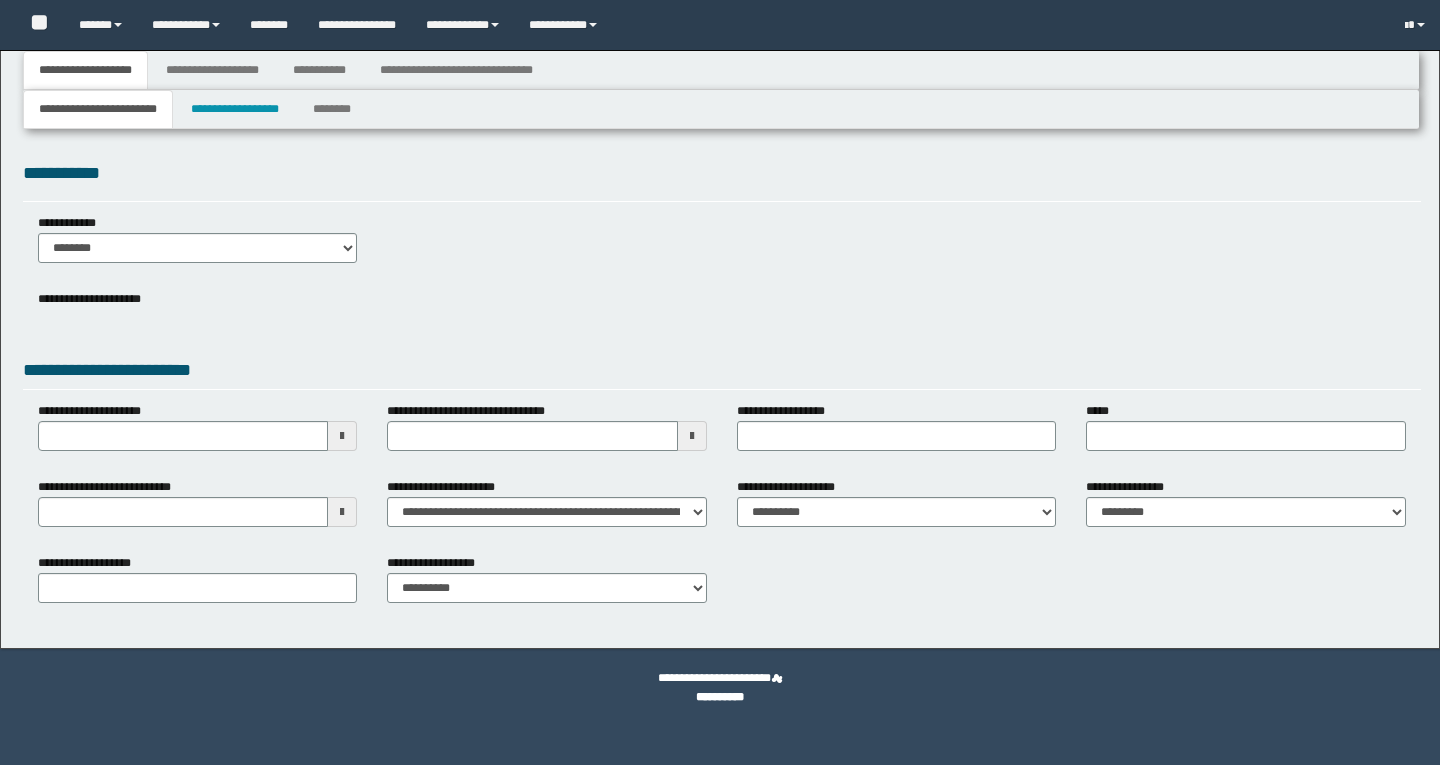 type 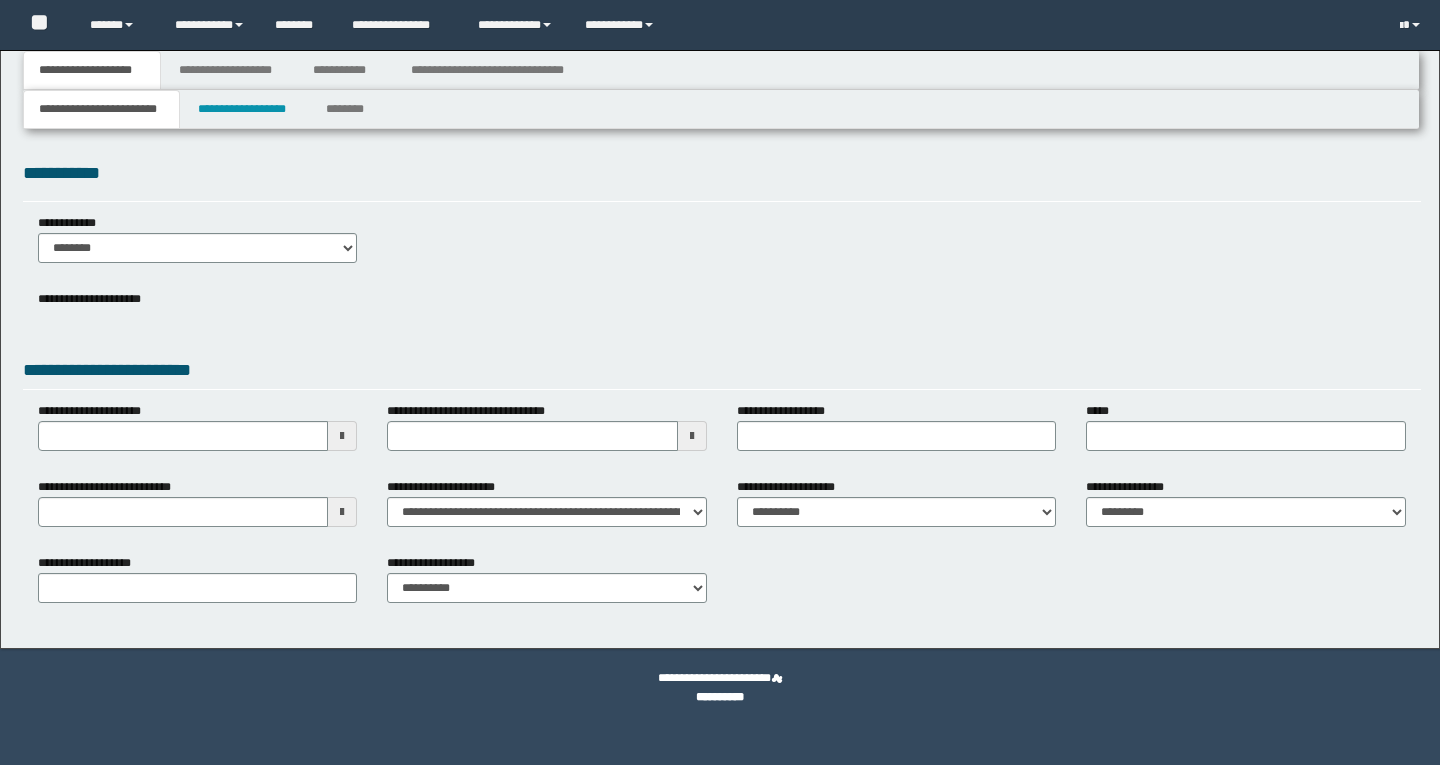 scroll, scrollTop: 0, scrollLeft: 0, axis: both 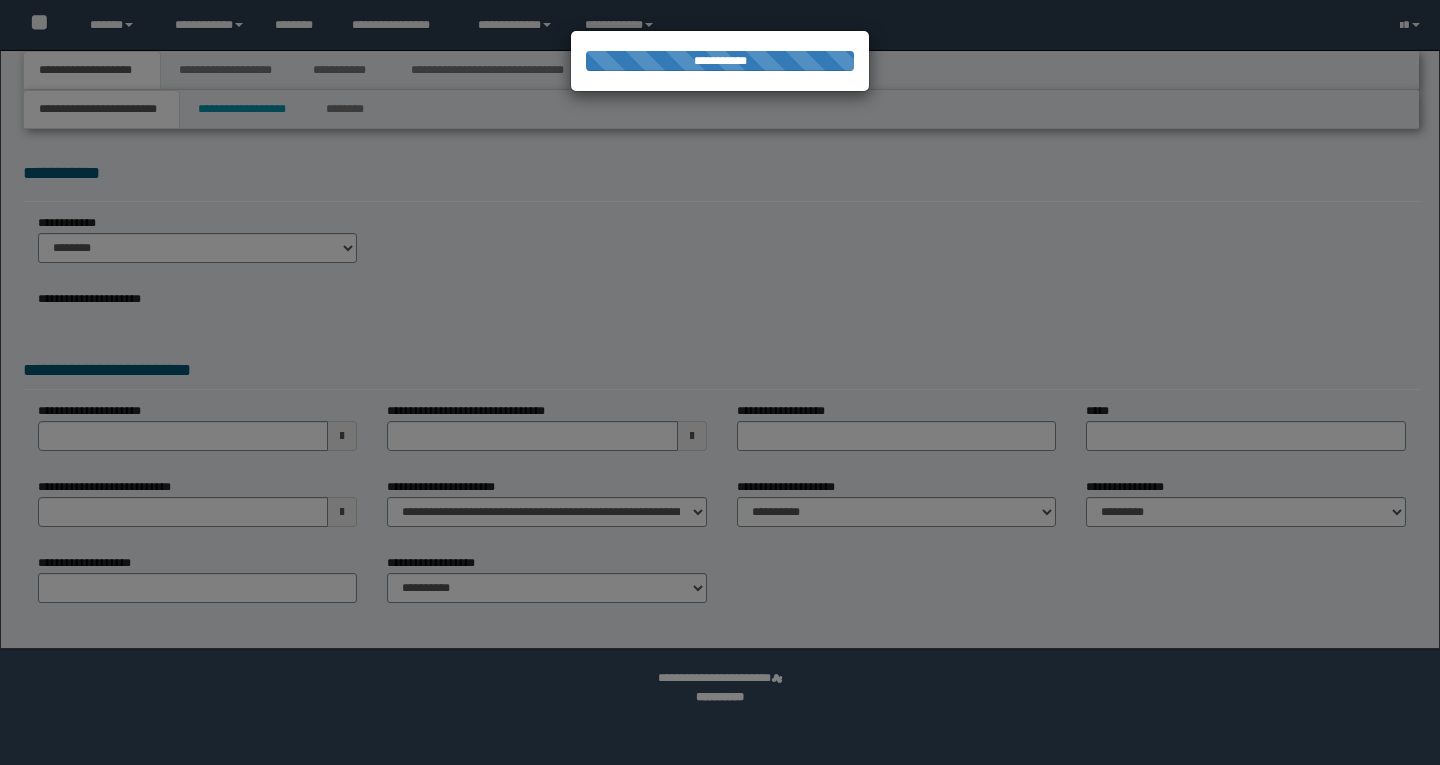 type on "**********" 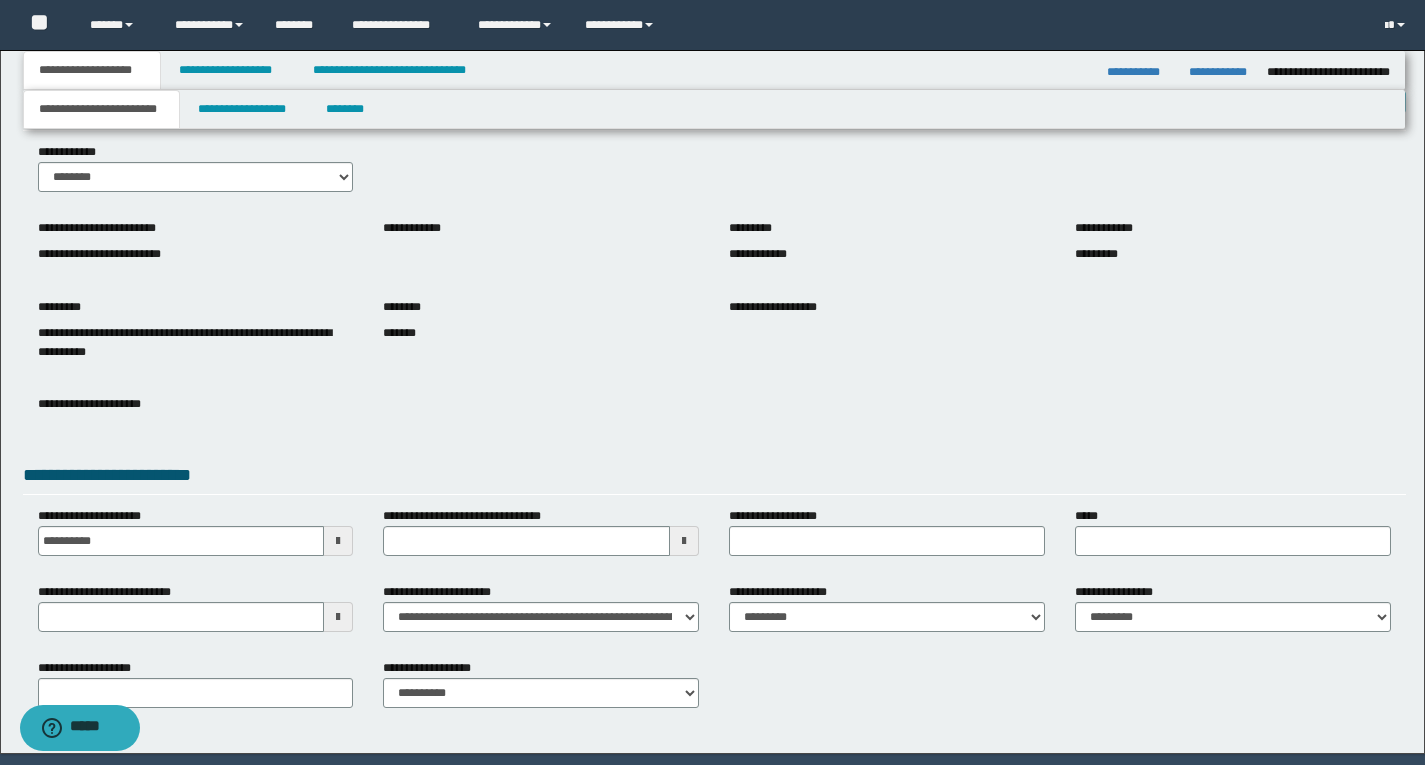 scroll, scrollTop: 0, scrollLeft: 0, axis: both 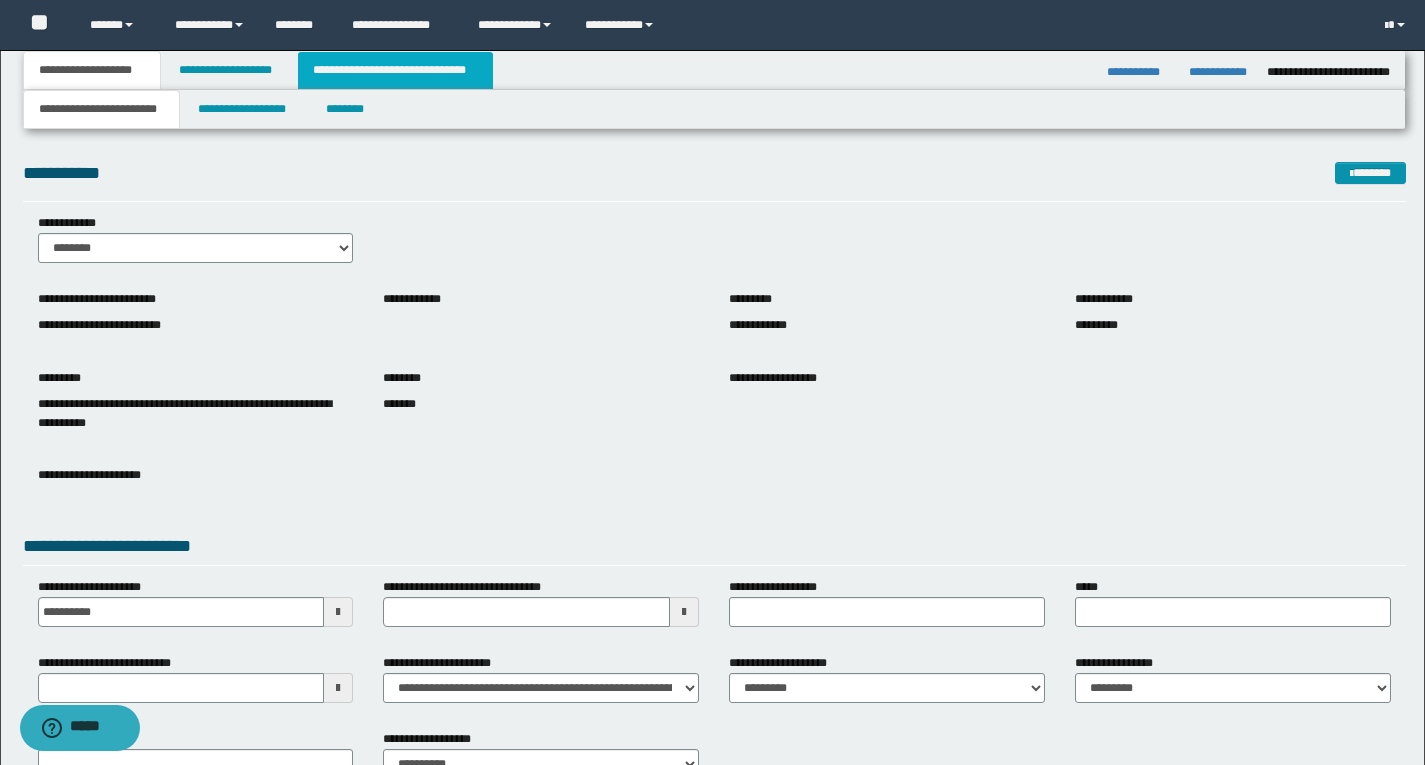 click on "**********" at bounding box center [395, 70] 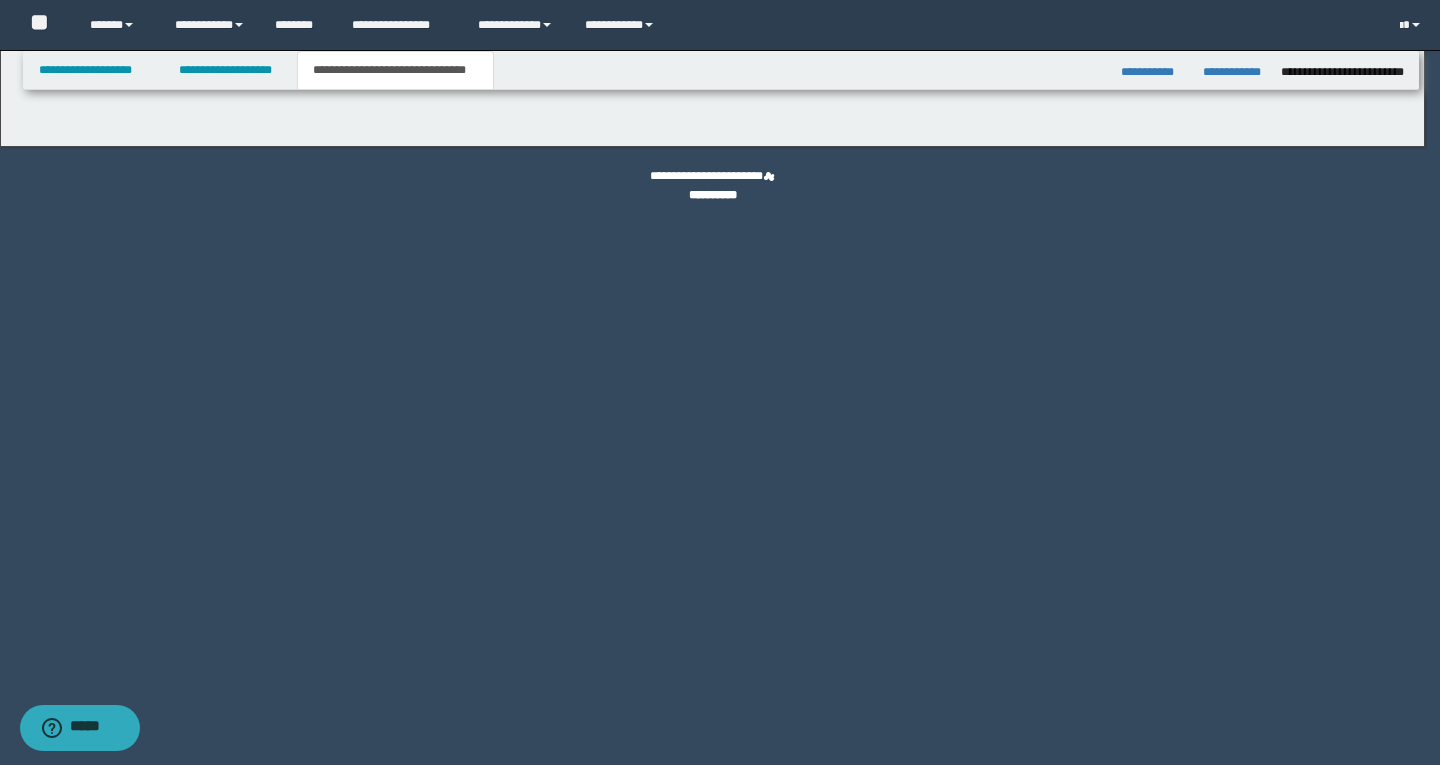 click on "**********" at bounding box center [395, 70] 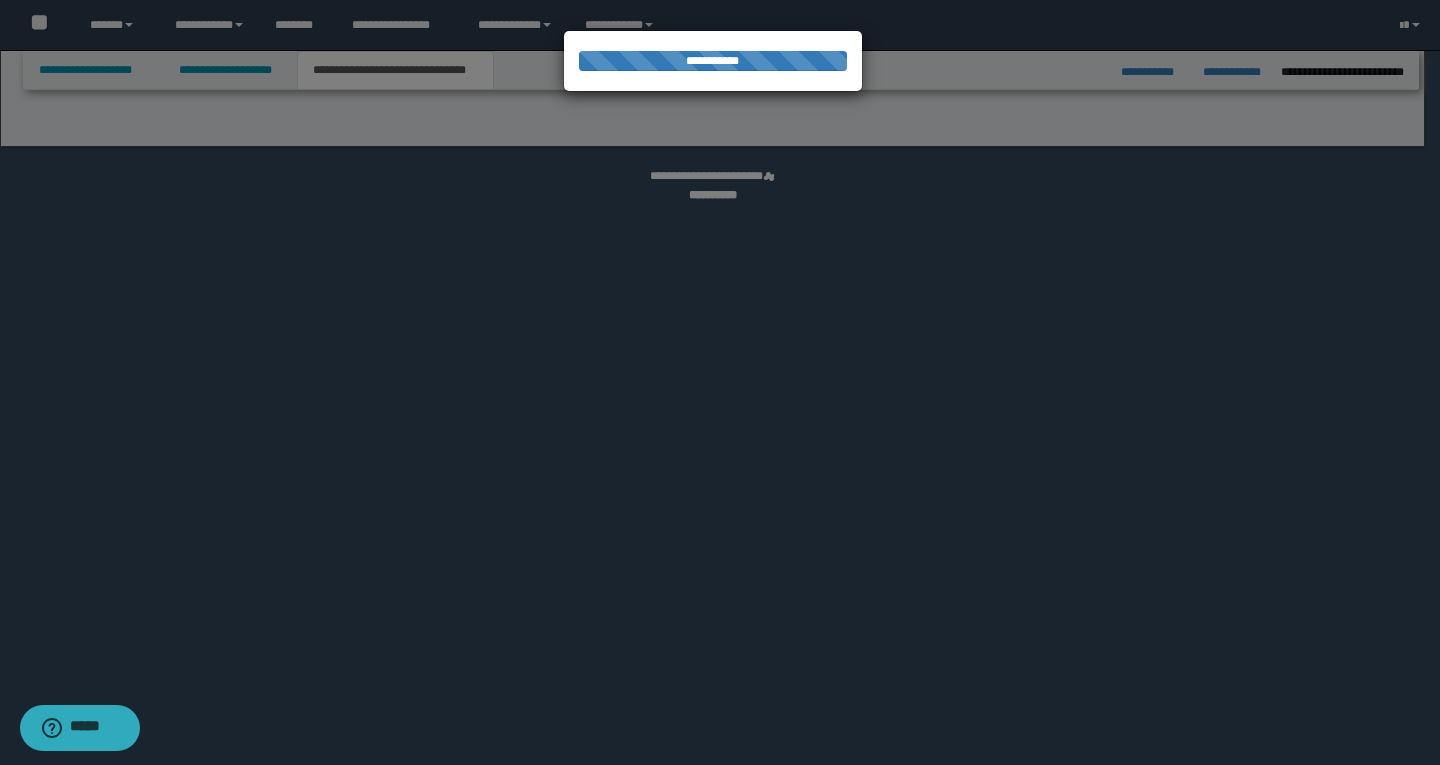 select on "*" 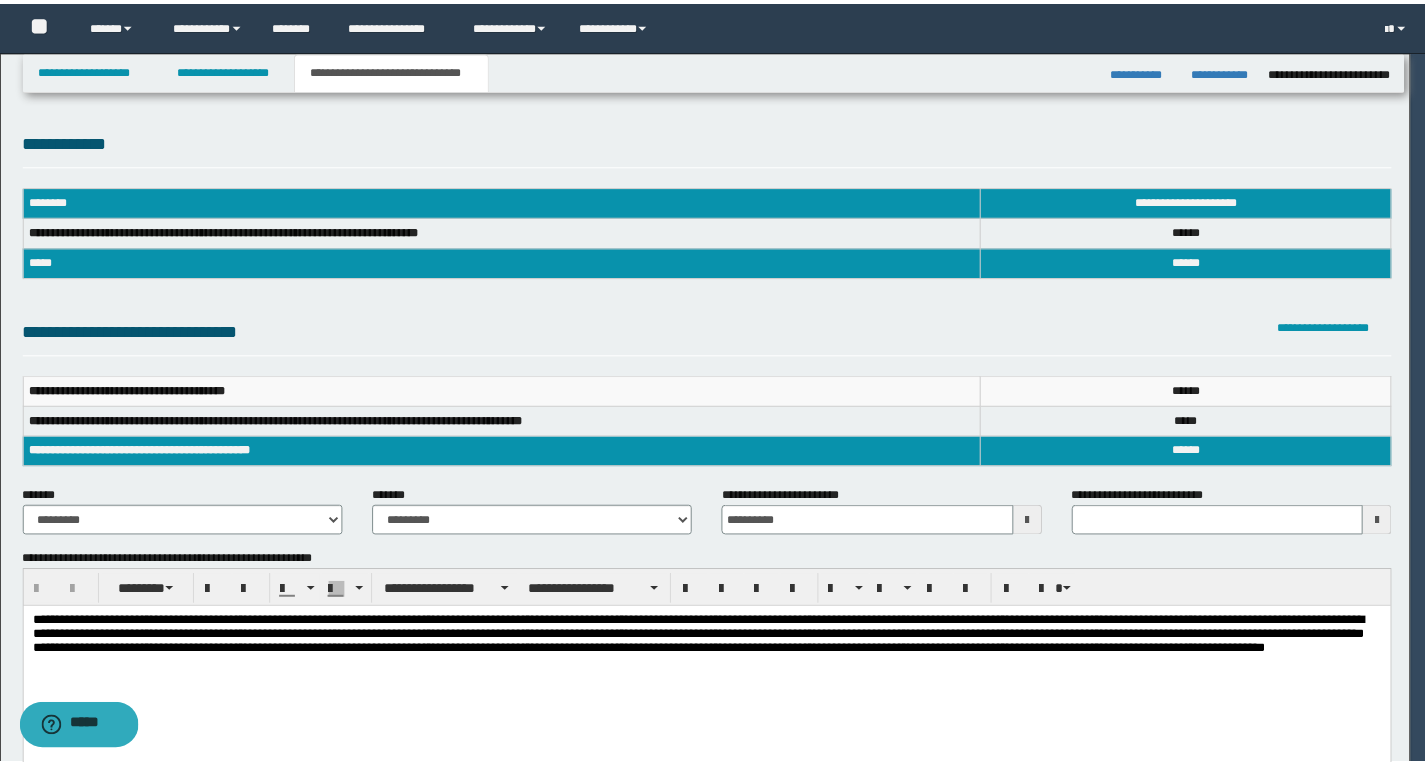 scroll, scrollTop: 0, scrollLeft: 0, axis: both 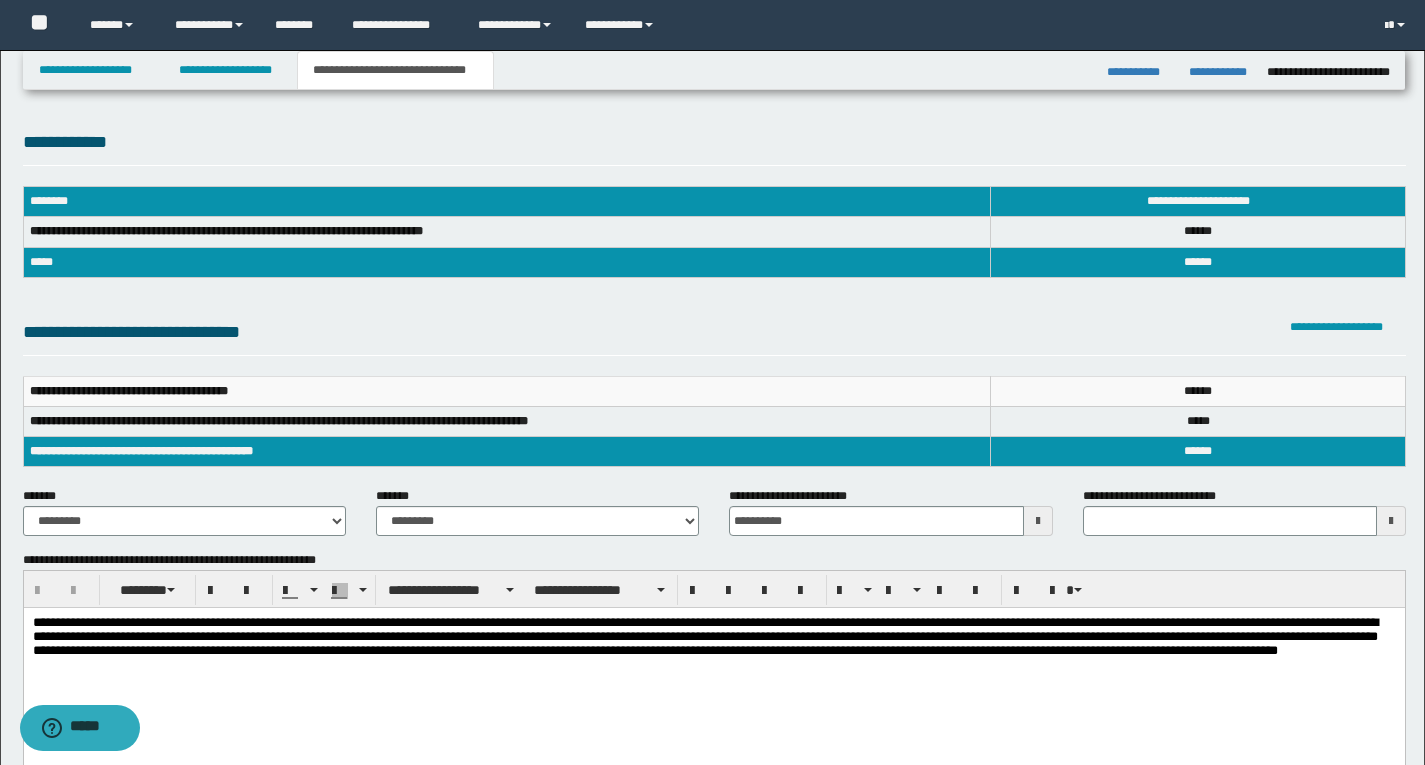 select on "*" 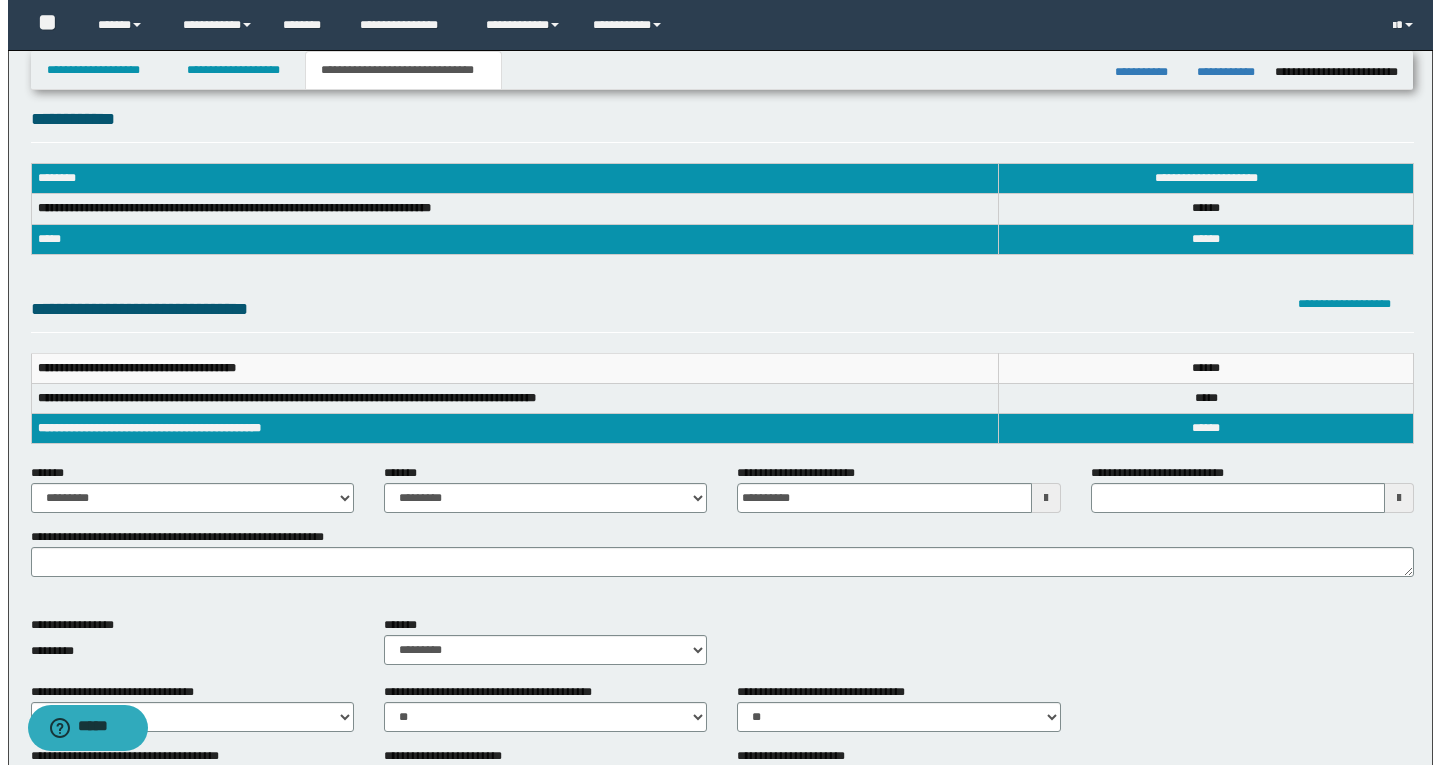 scroll, scrollTop: 0, scrollLeft: 0, axis: both 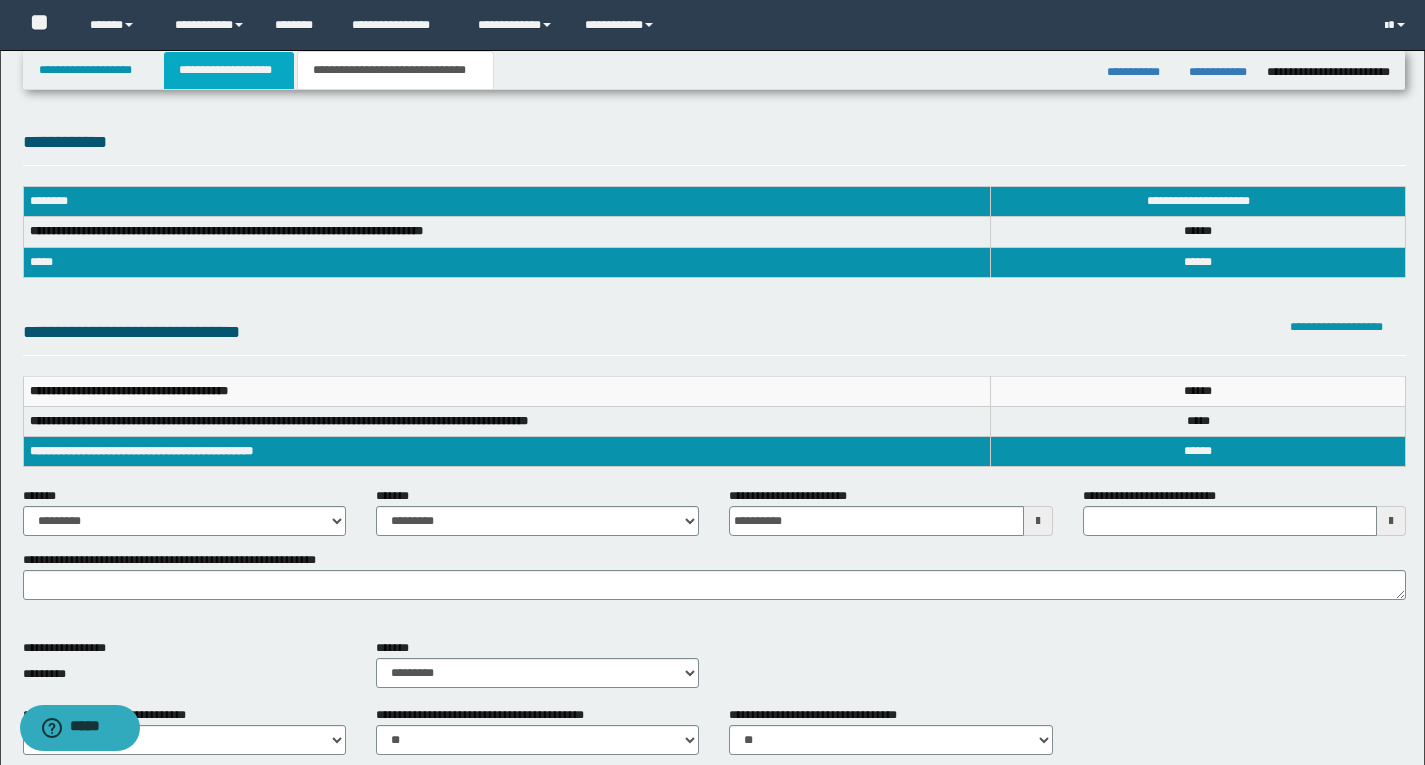 click on "**********" at bounding box center (229, 70) 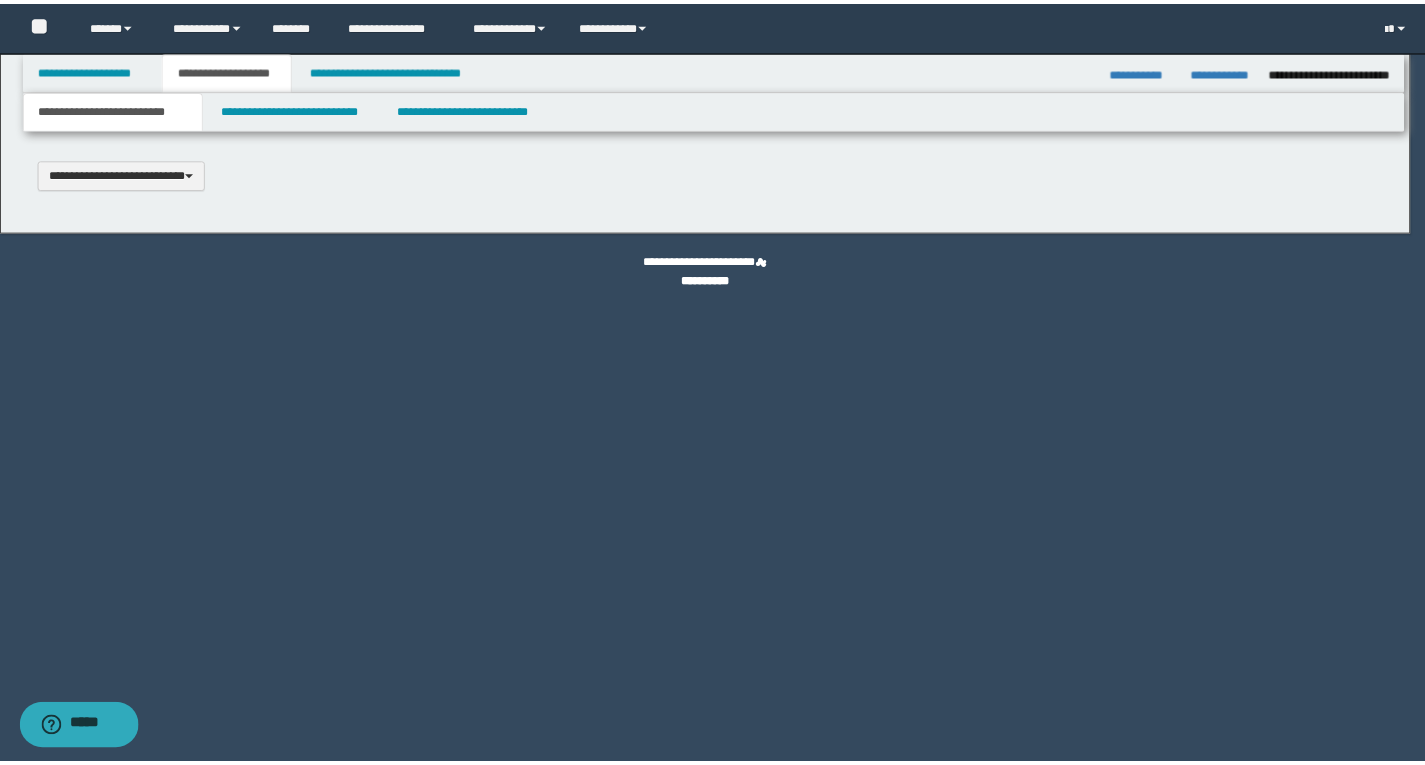 scroll, scrollTop: 0, scrollLeft: 0, axis: both 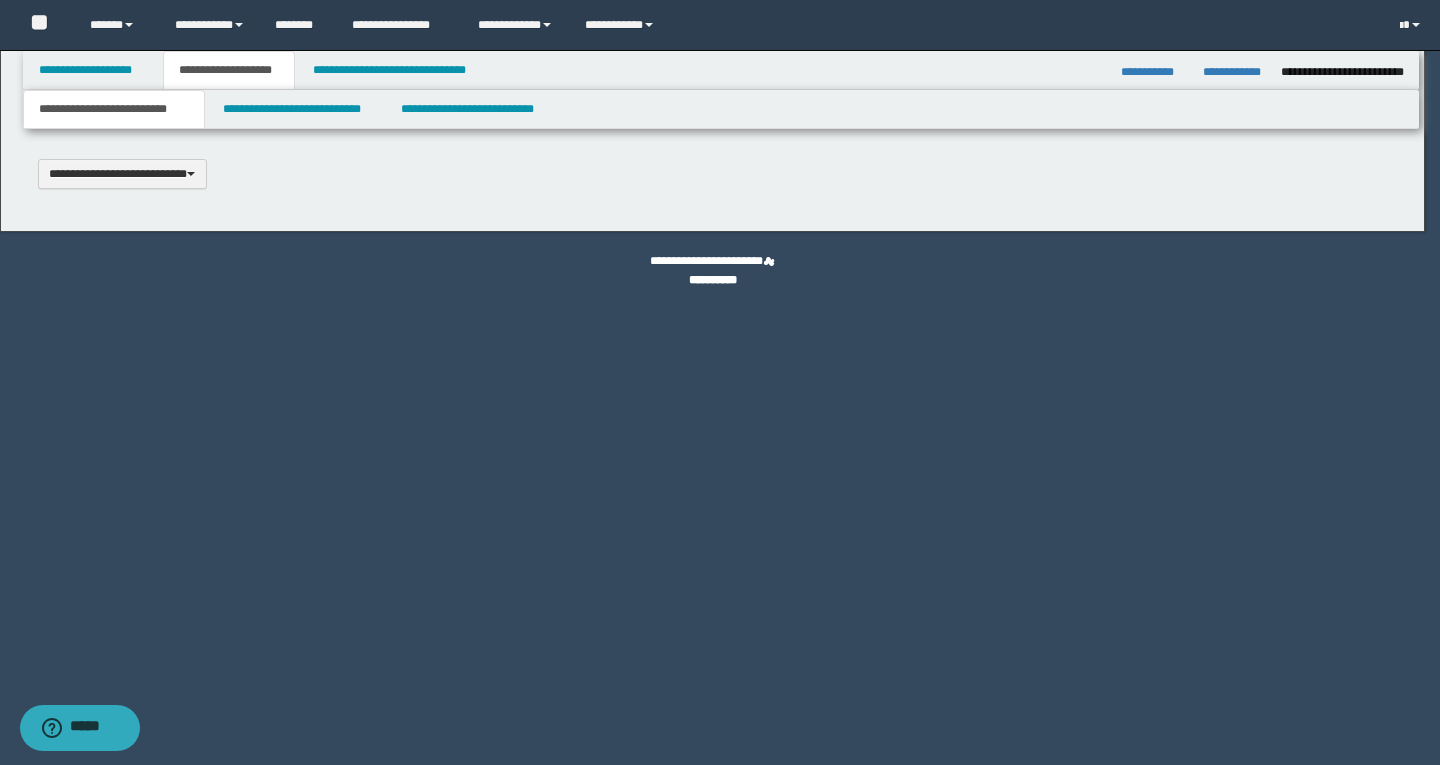 type 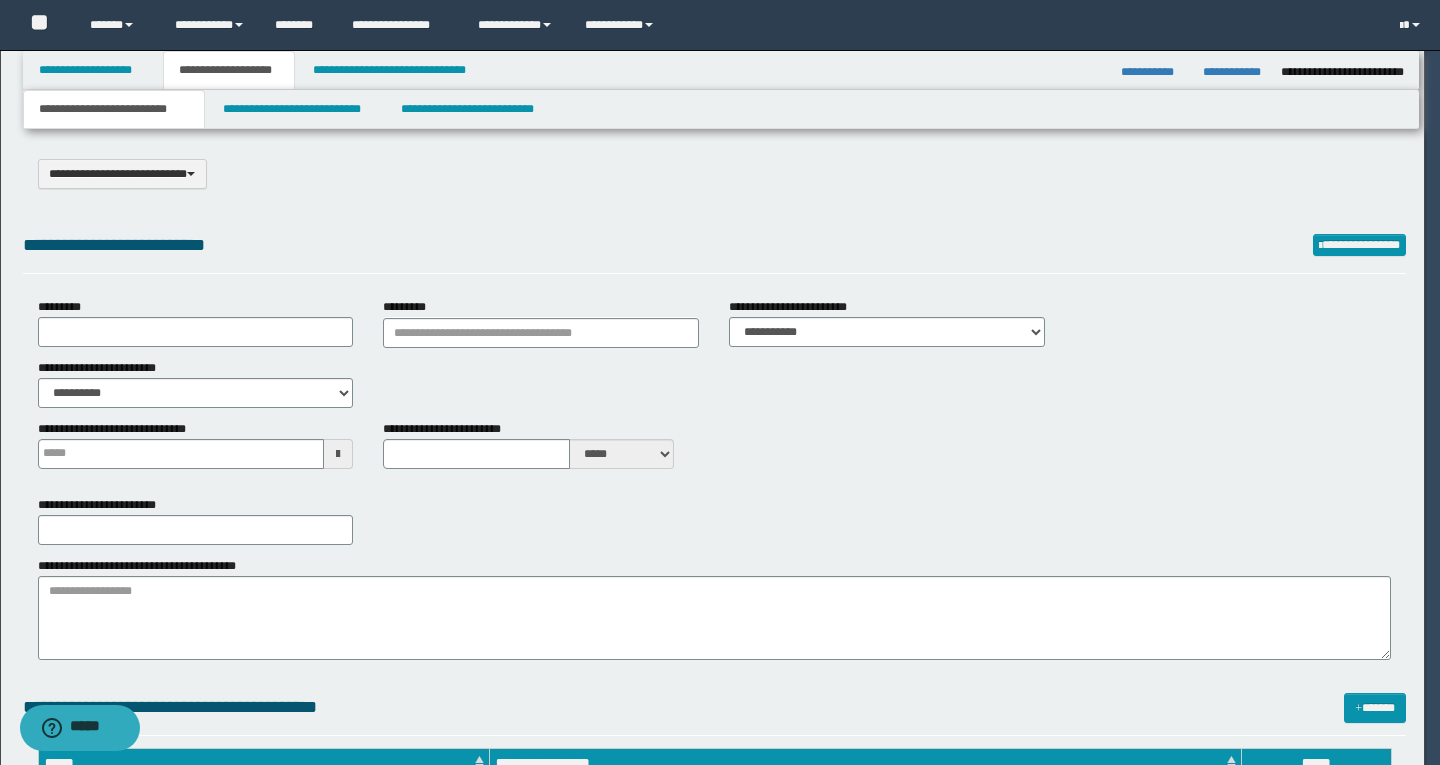 select on "*" 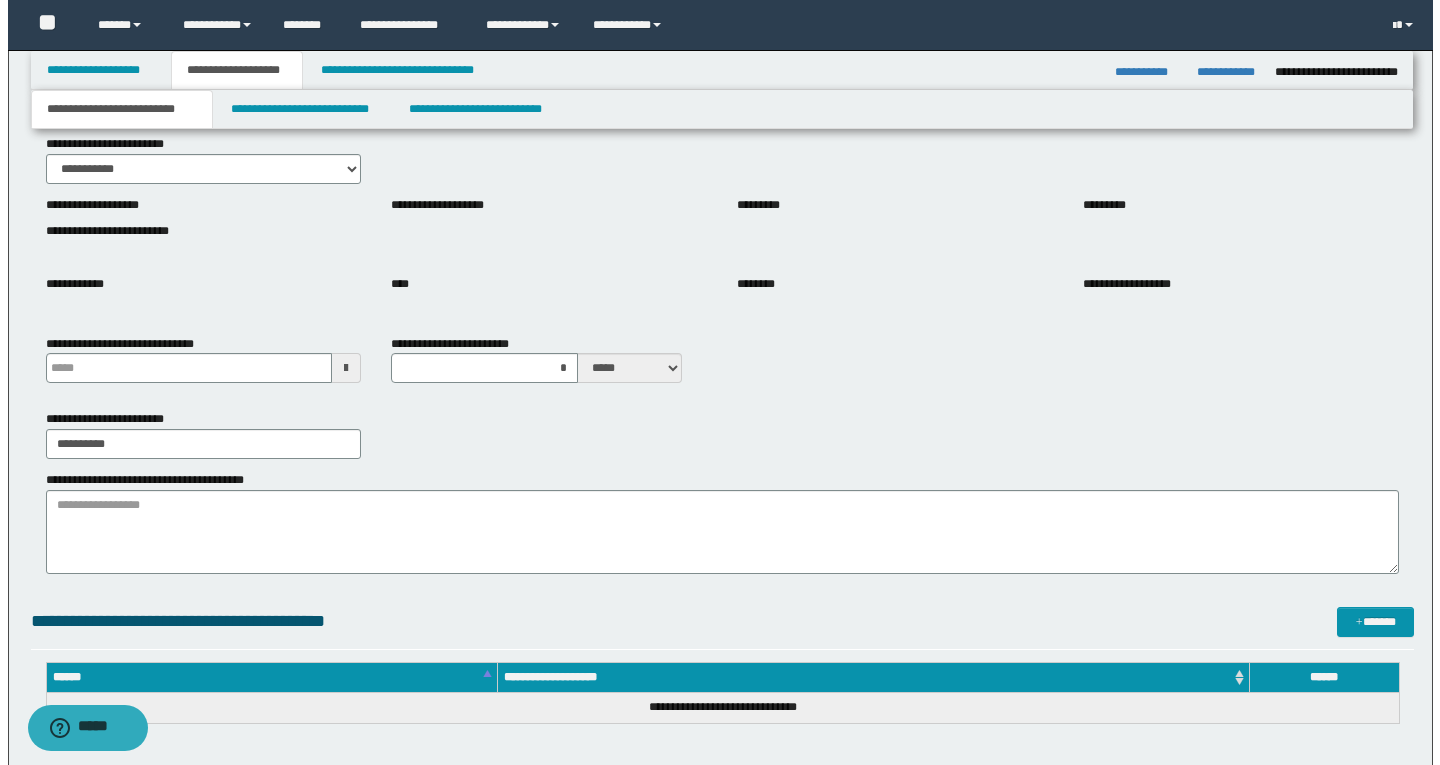 scroll, scrollTop: 0, scrollLeft: 0, axis: both 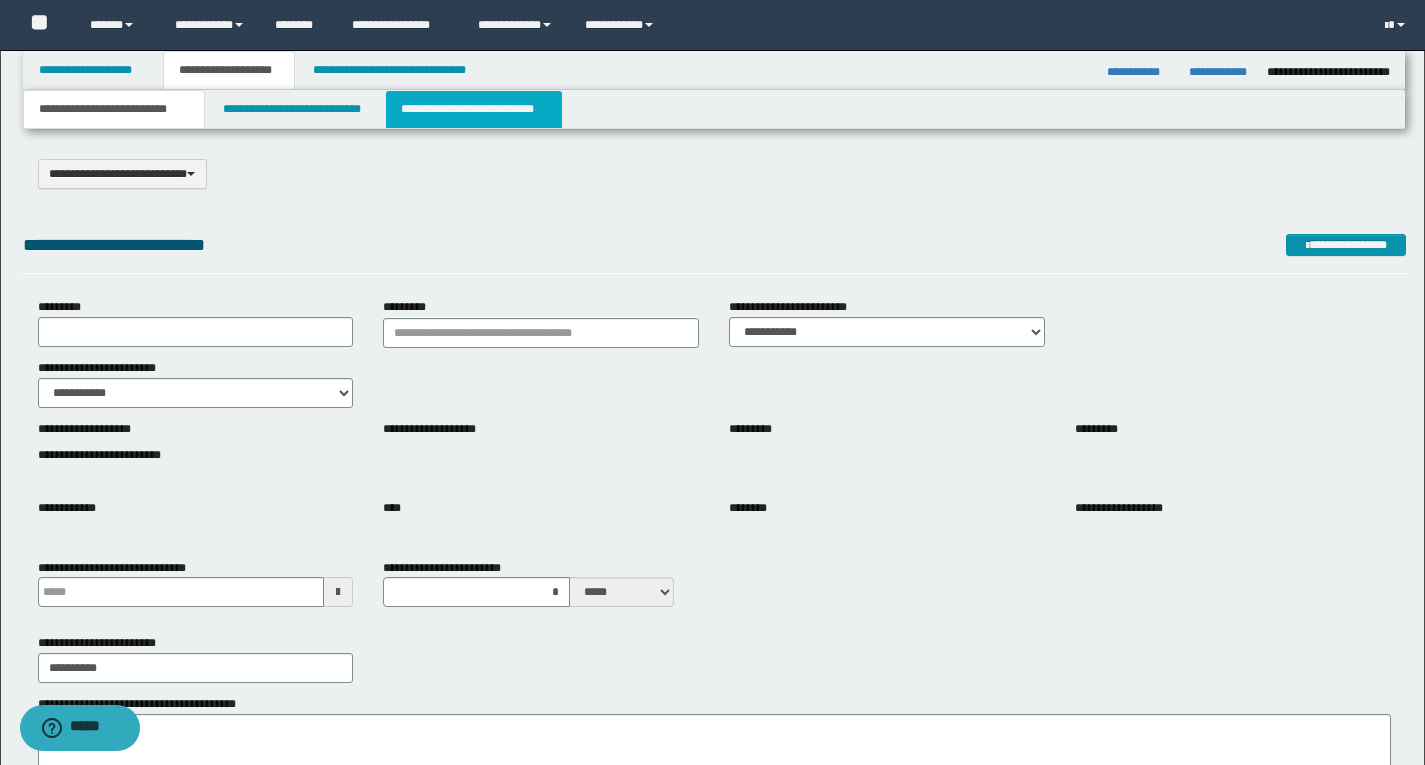click on "**********" at bounding box center [474, 109] 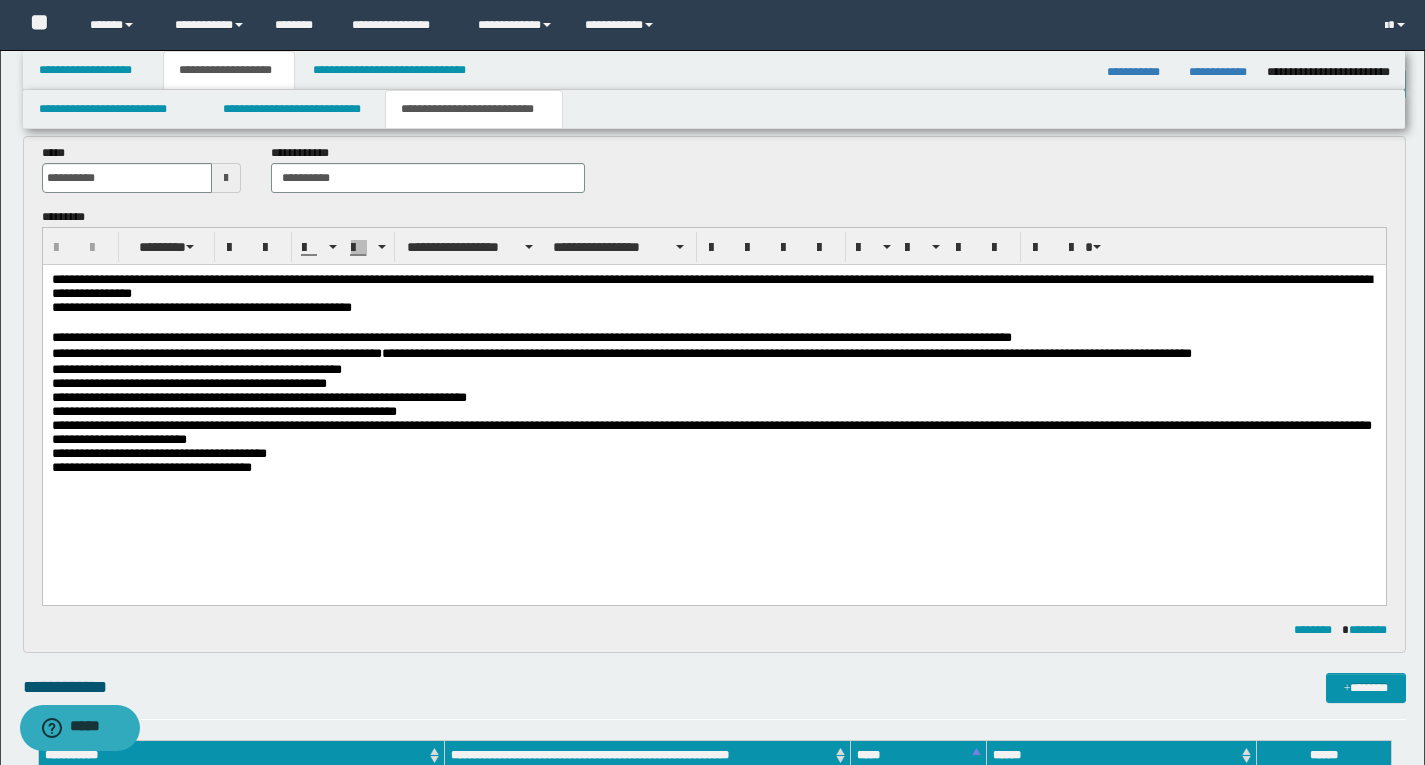 scroll, scrollTop: 0, scrollLeft: 0, axis: both 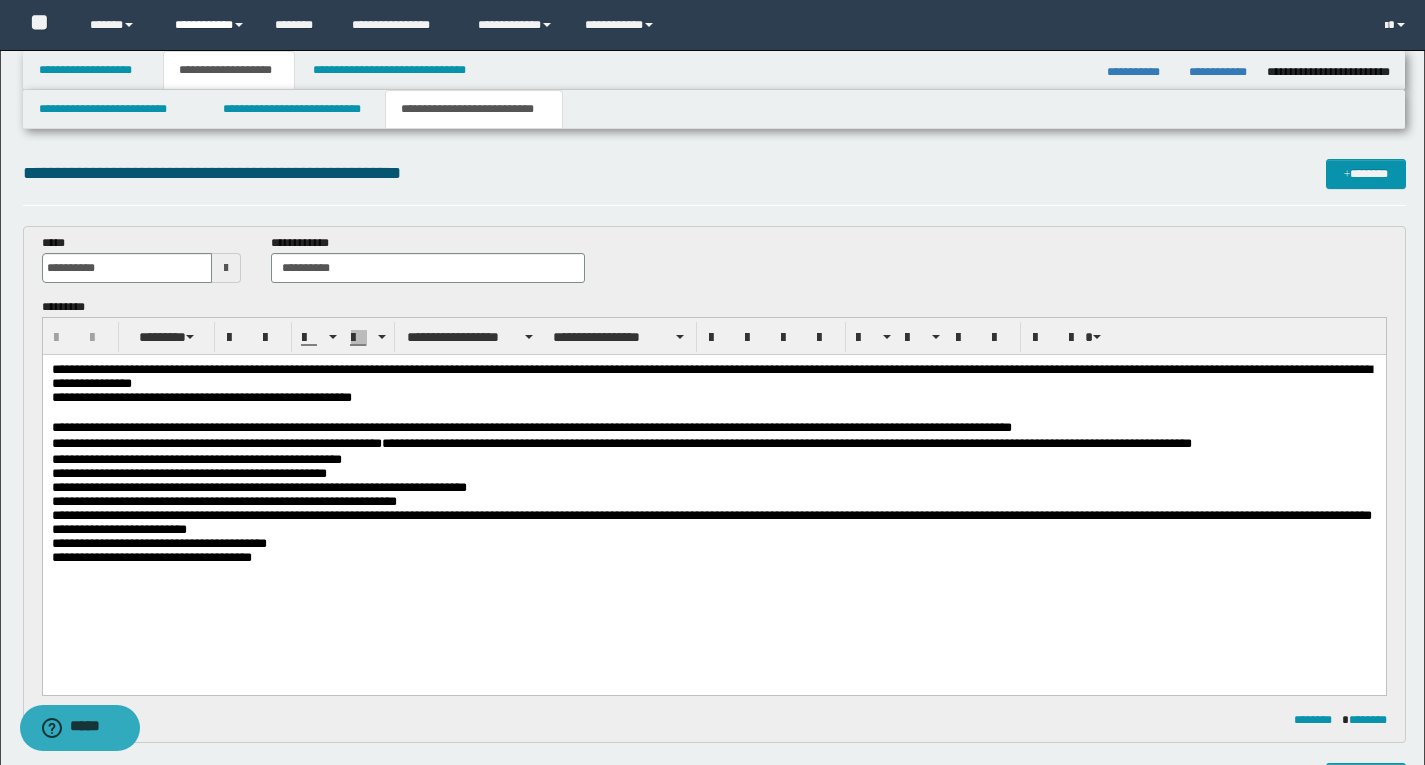 click on "**********" at bounding box center [210, 25] 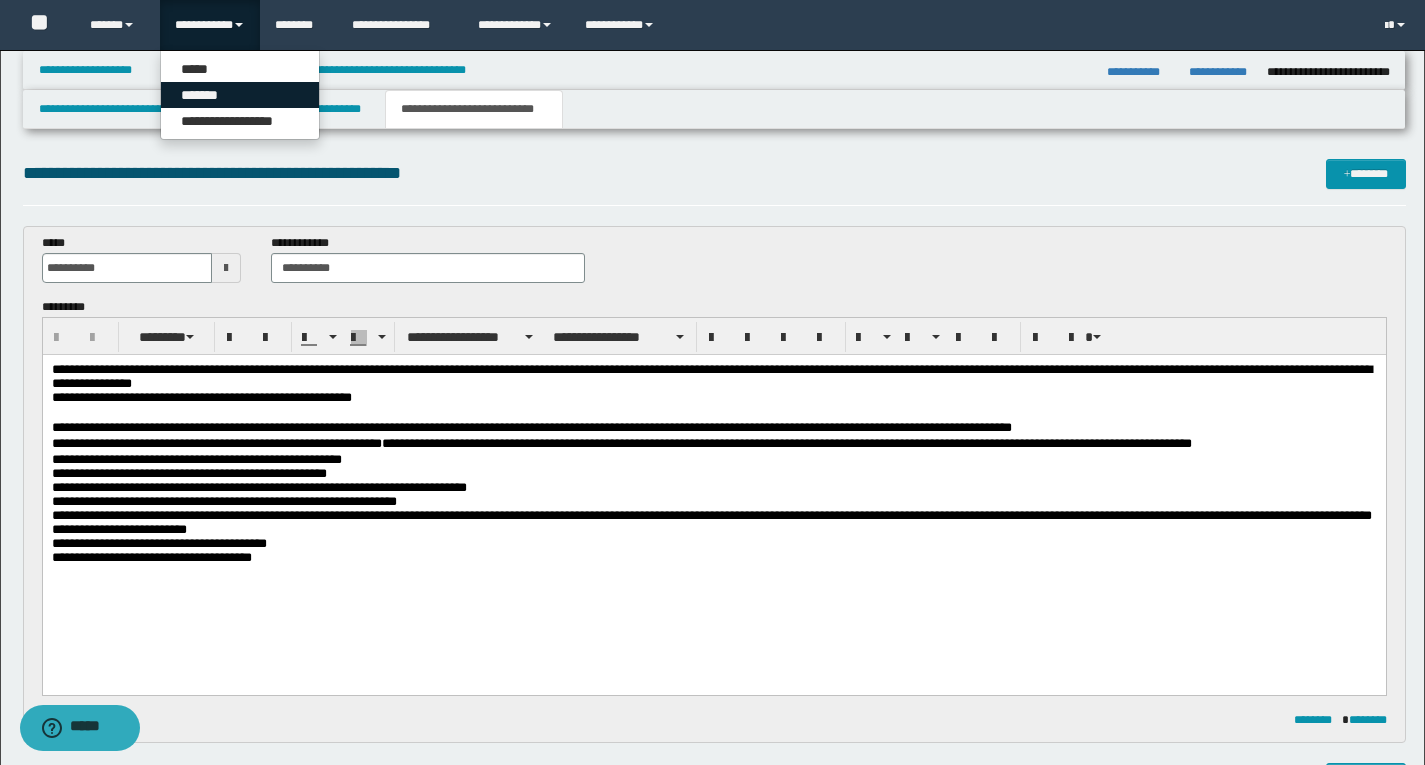 click on "*******" at bounding box center (240, 95) 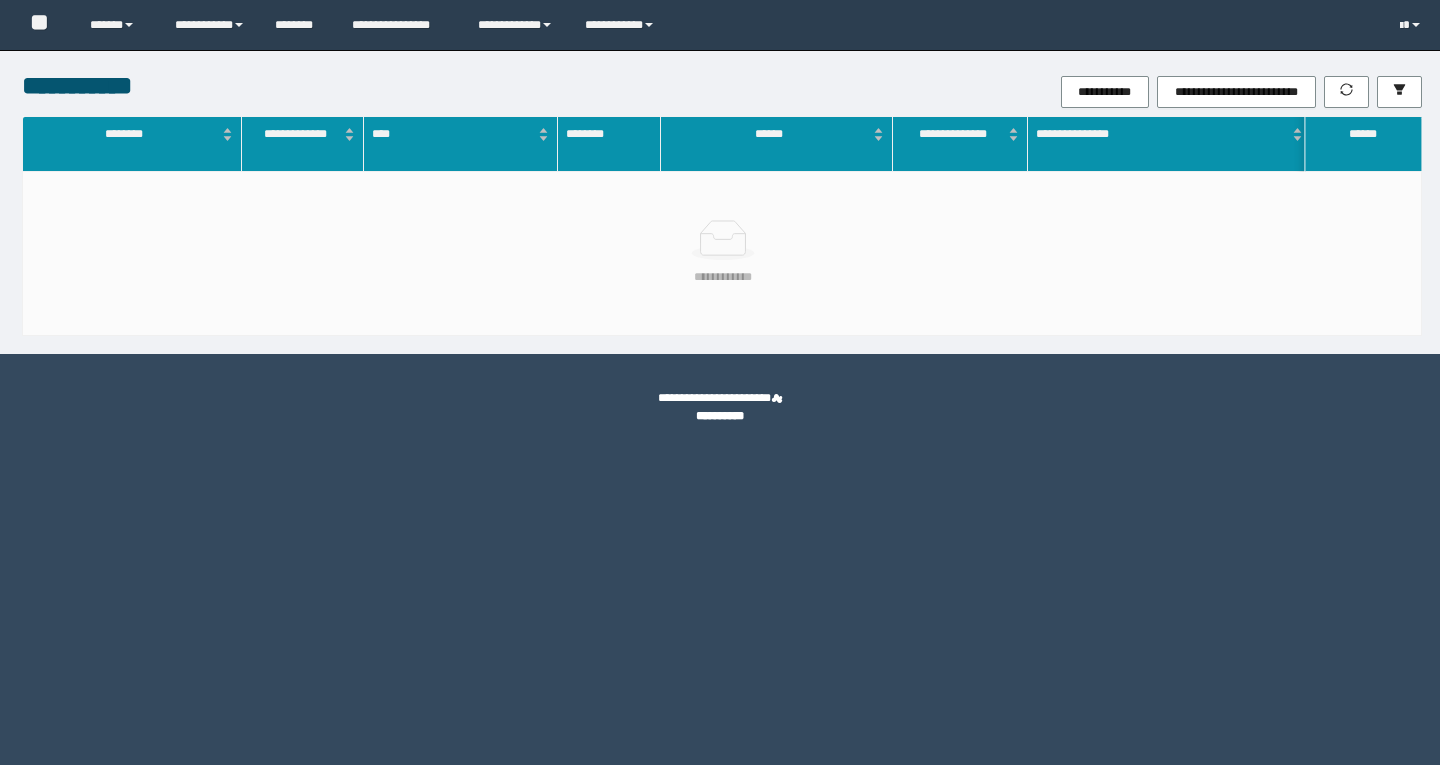 scroll, scrollTop: 0, scrollLeft: 0, axis: both 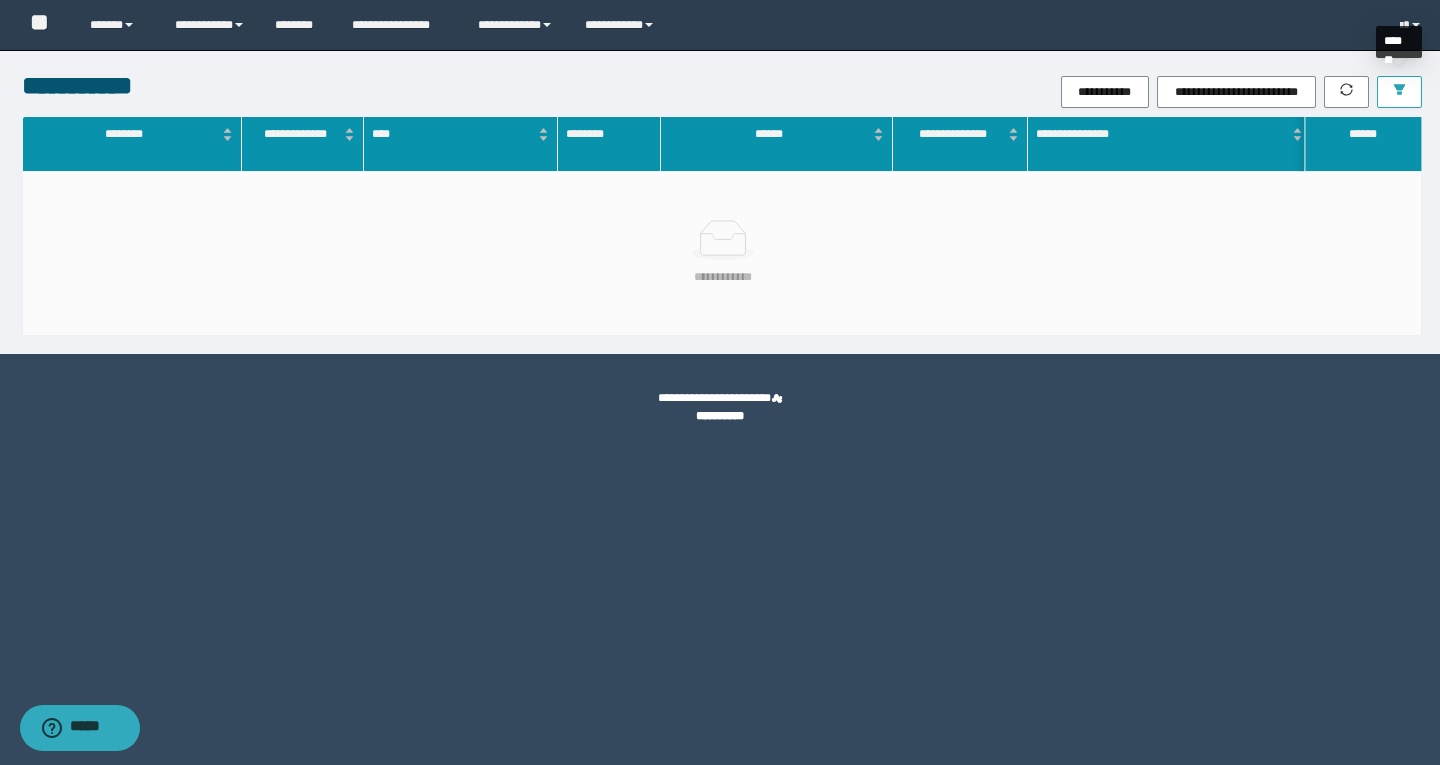 click at bounding box center (1399, 92) 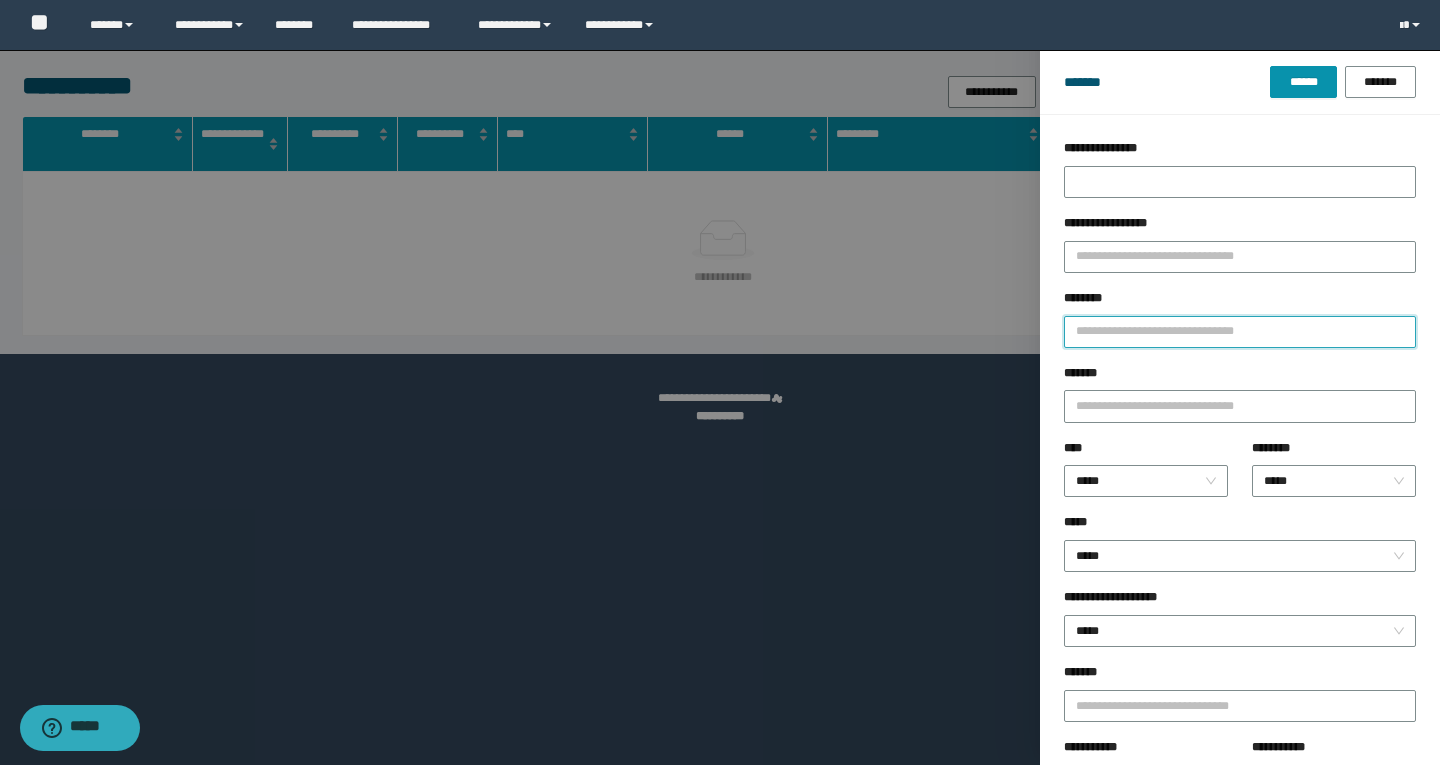 click on "********" at bounding box center [1240, 332] 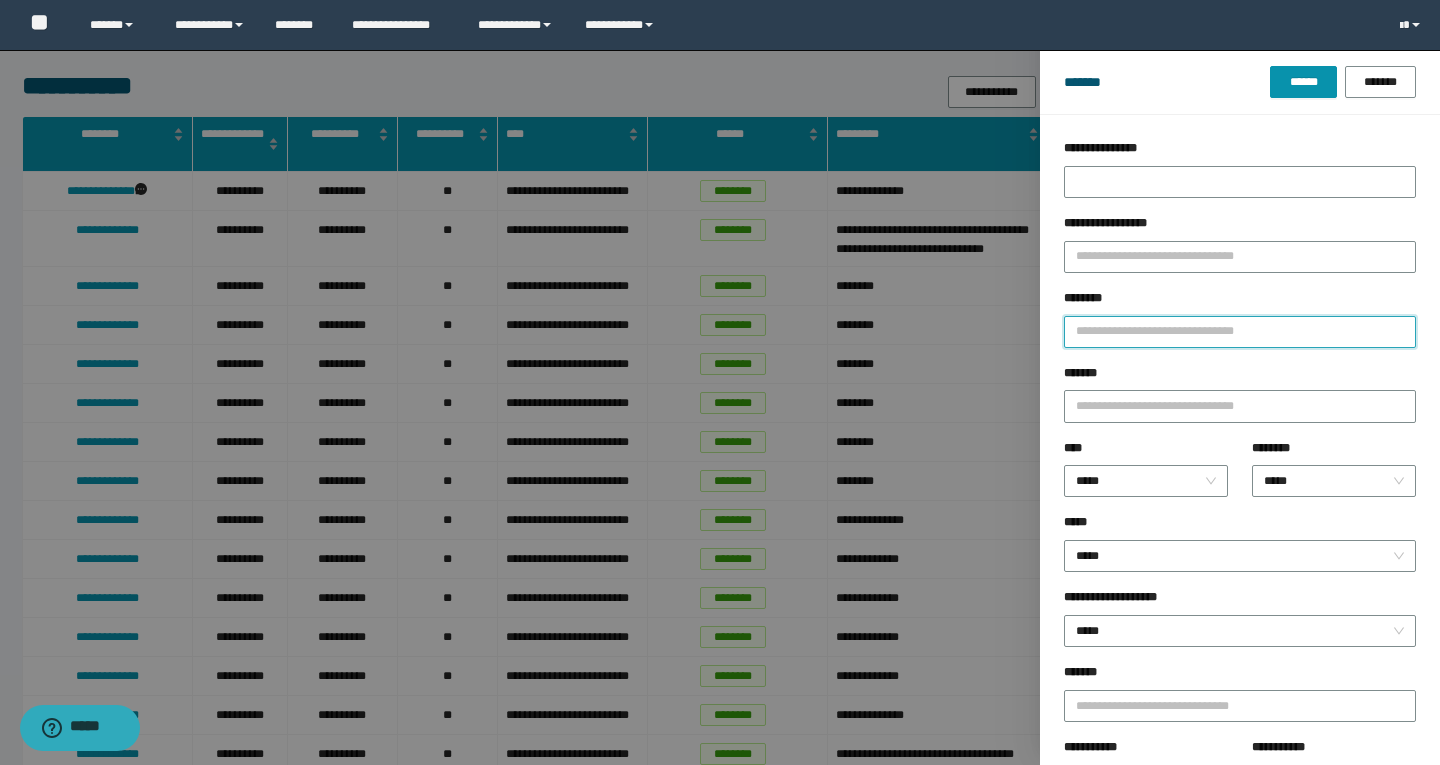 paste on "**********" 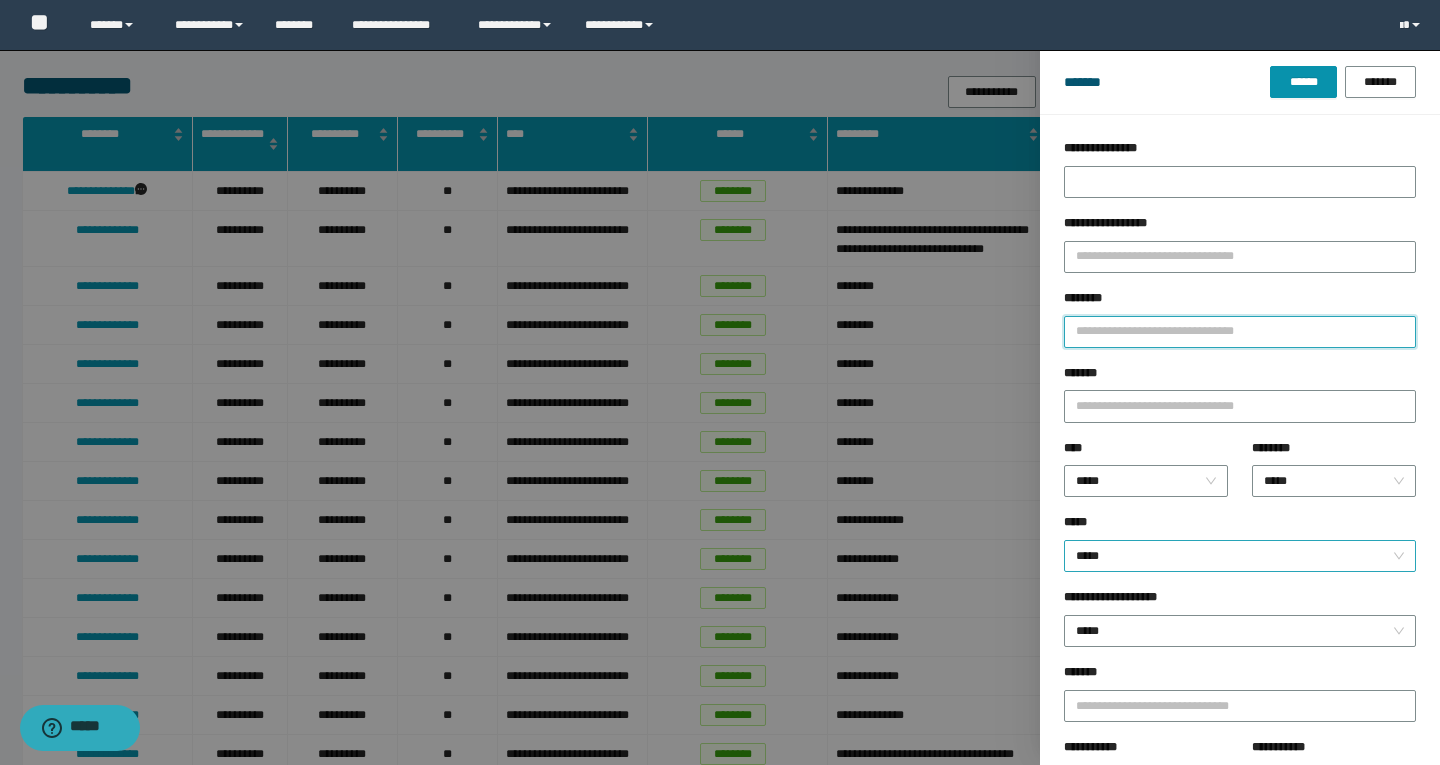 type on "**********" 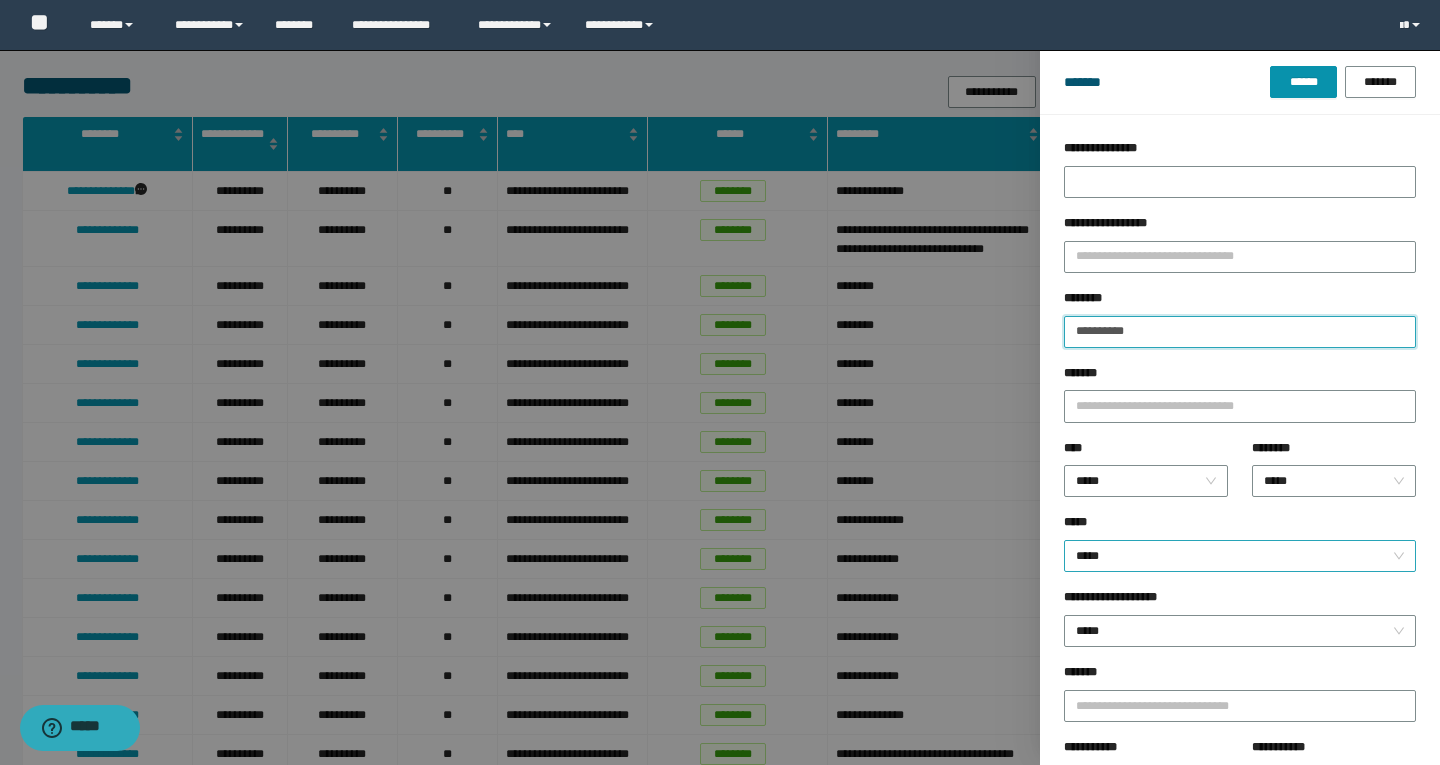 type on "**********" 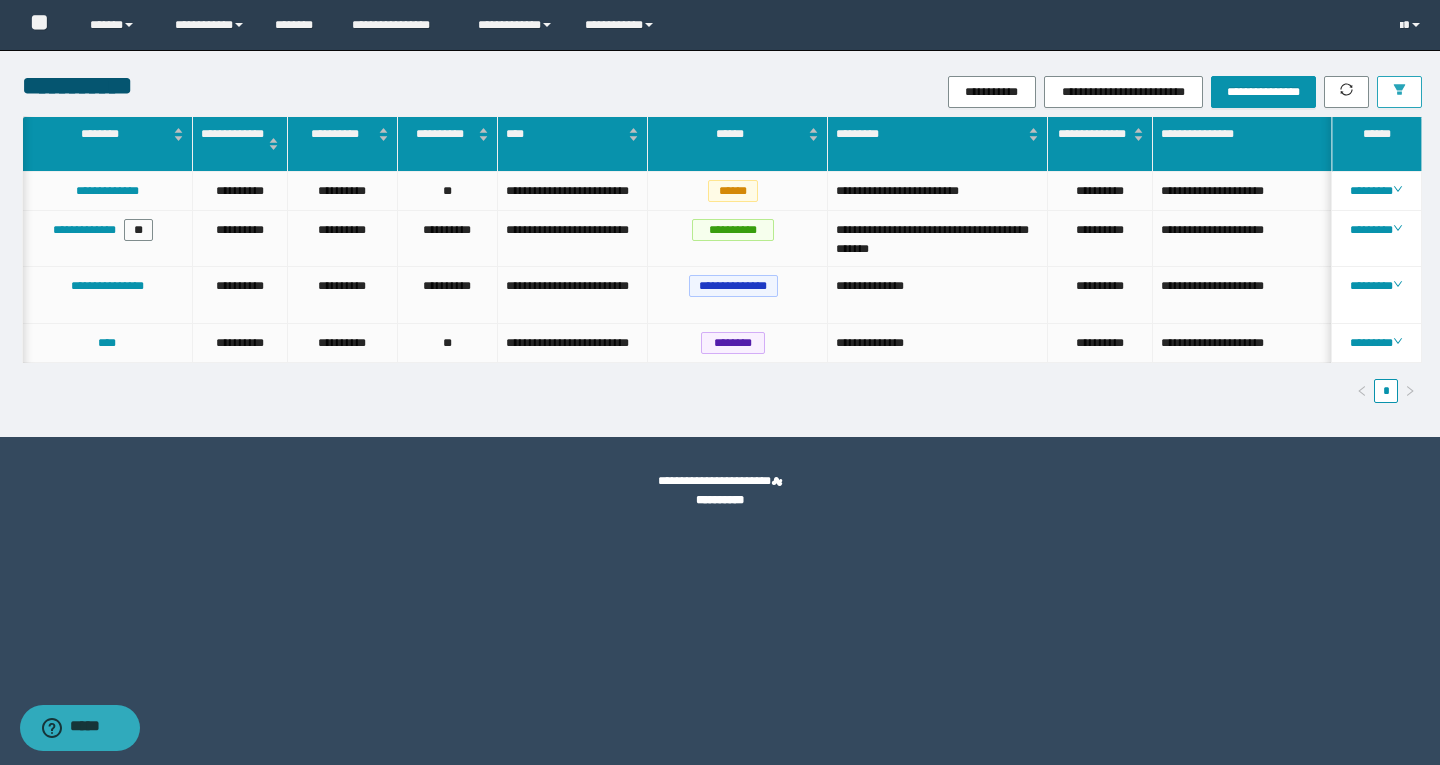 scroll, scrollTop: 0, scrollLeft: 310, axis: horizontal 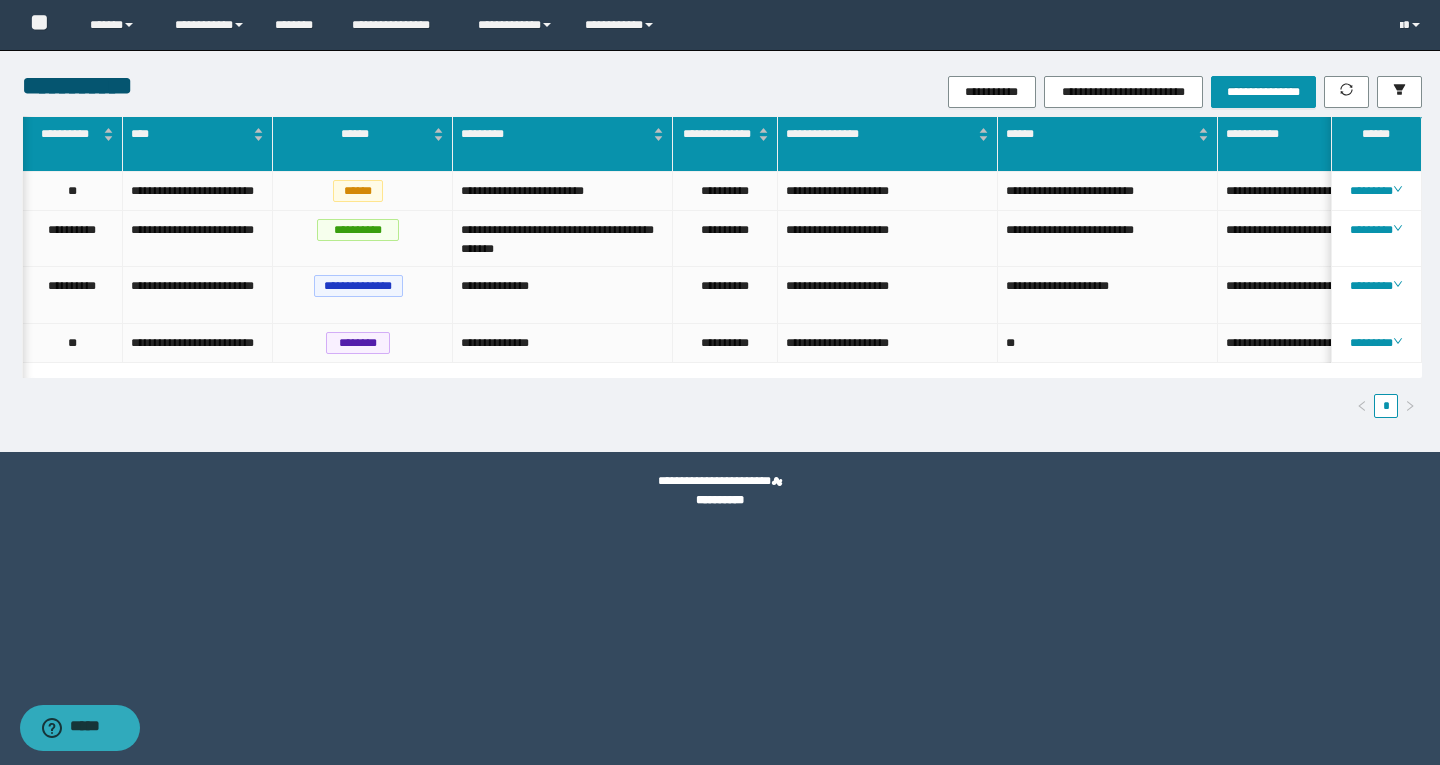 click on "*" at bounding box center [722, 406] 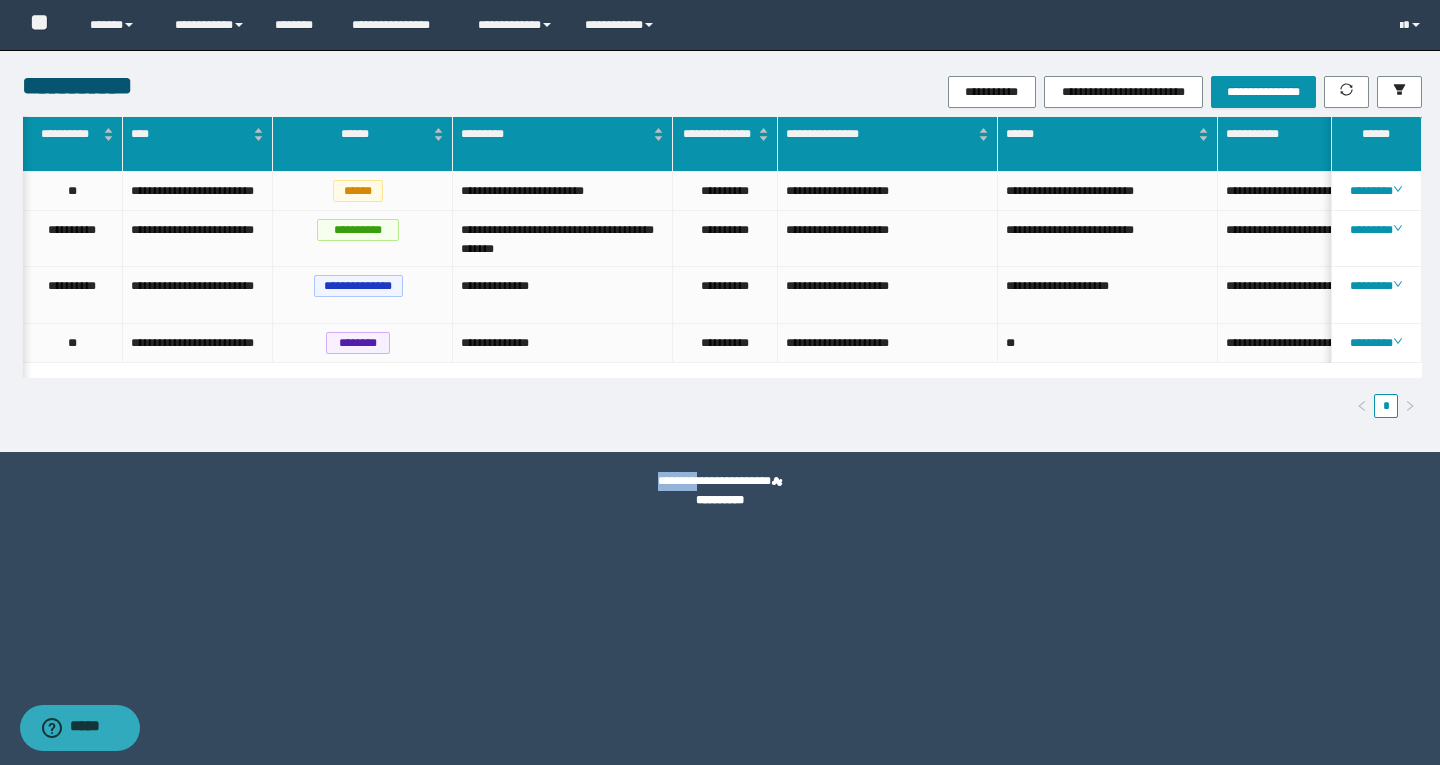 click on "*" at bounding box center (722, 406) 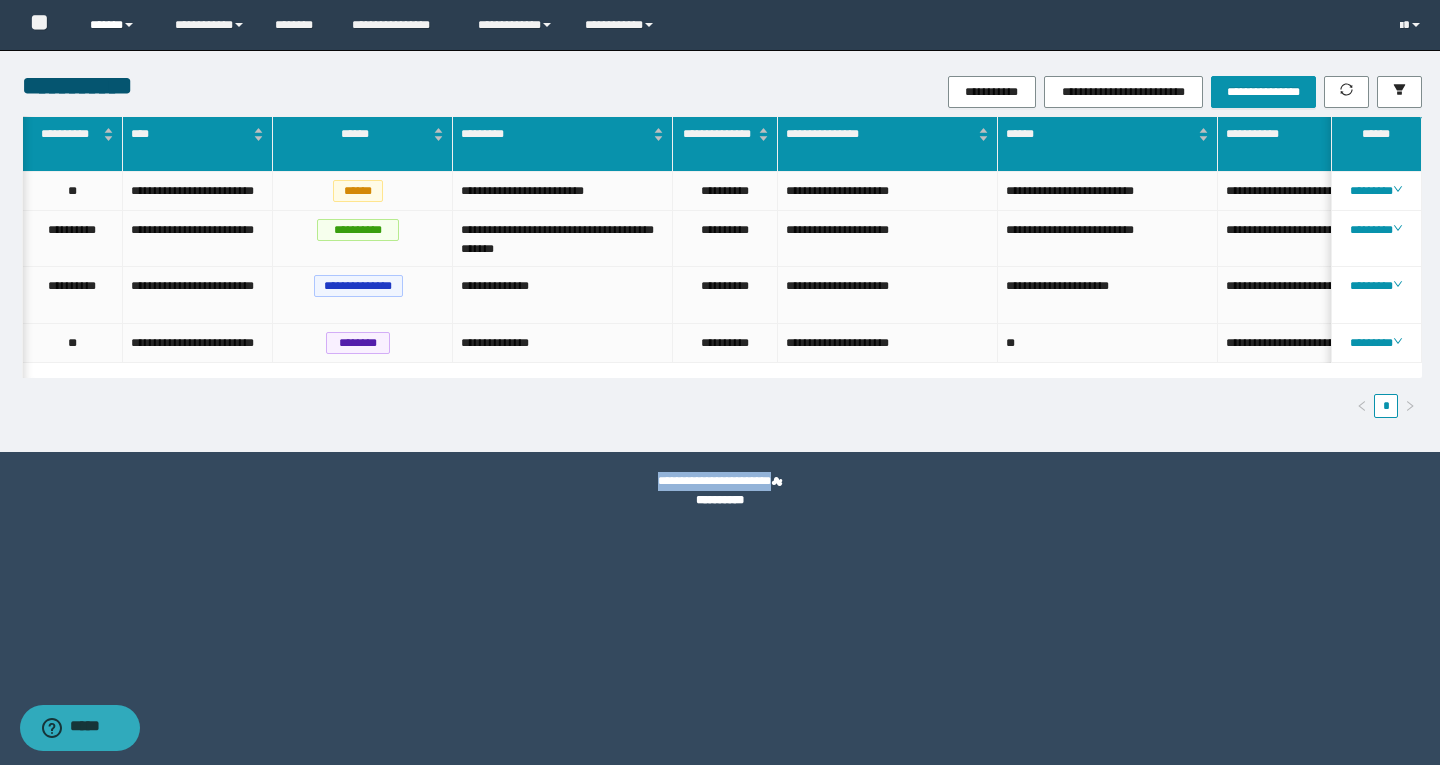 drag, startPoint x: 121, startPoint y: 29, endPoint x: 124, endPoint y: 67, distance: 38.118237 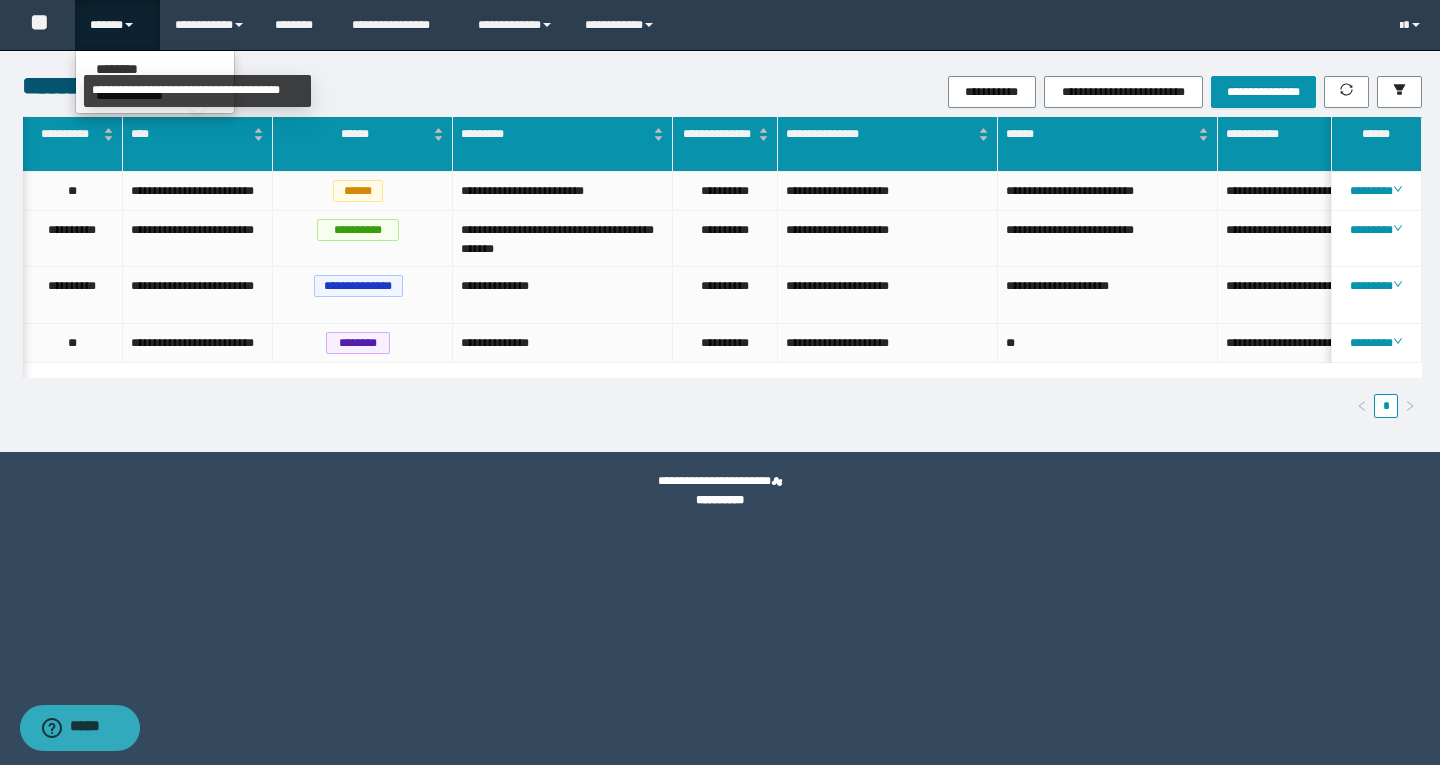 click on "**********" at bounding box center (197, 91) 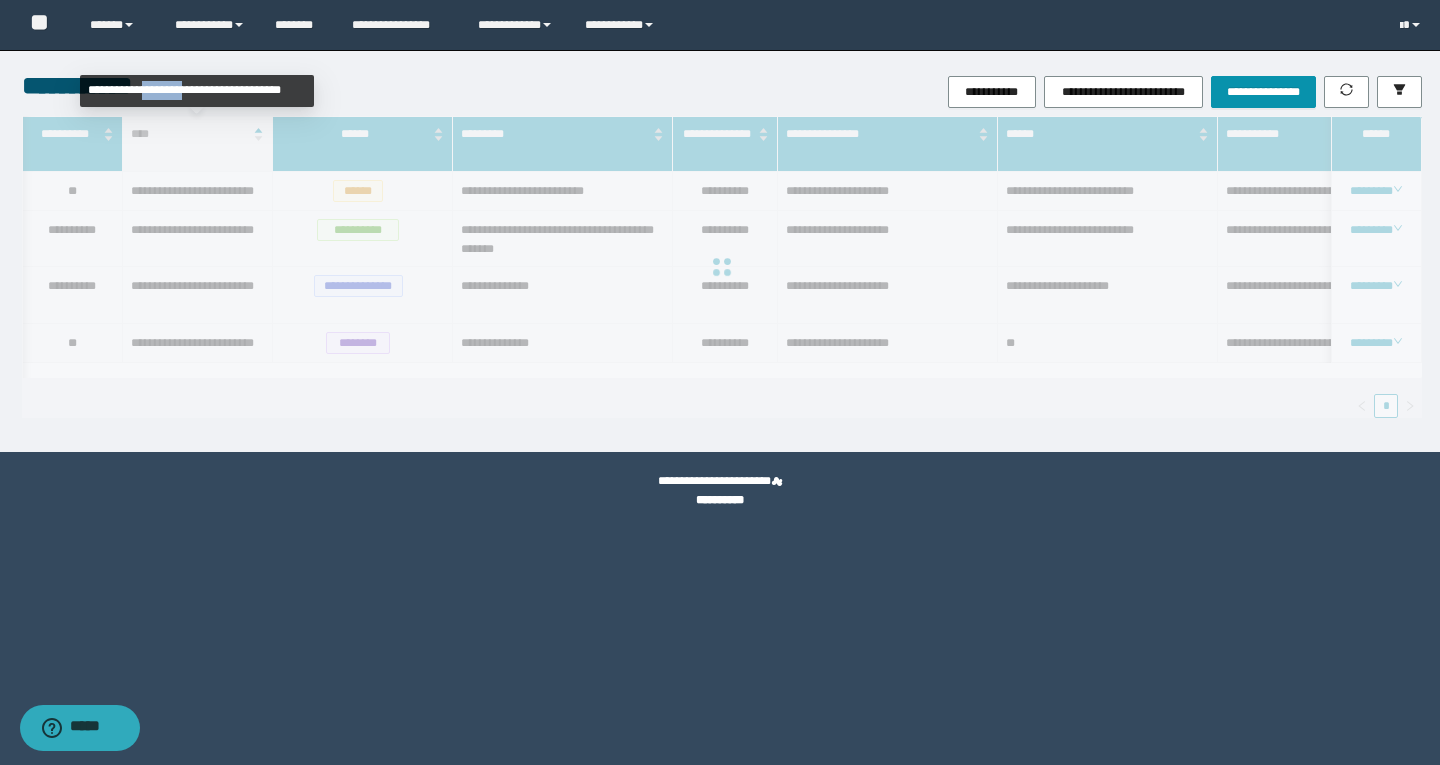click on "**********" at bounding box center [197, 91] 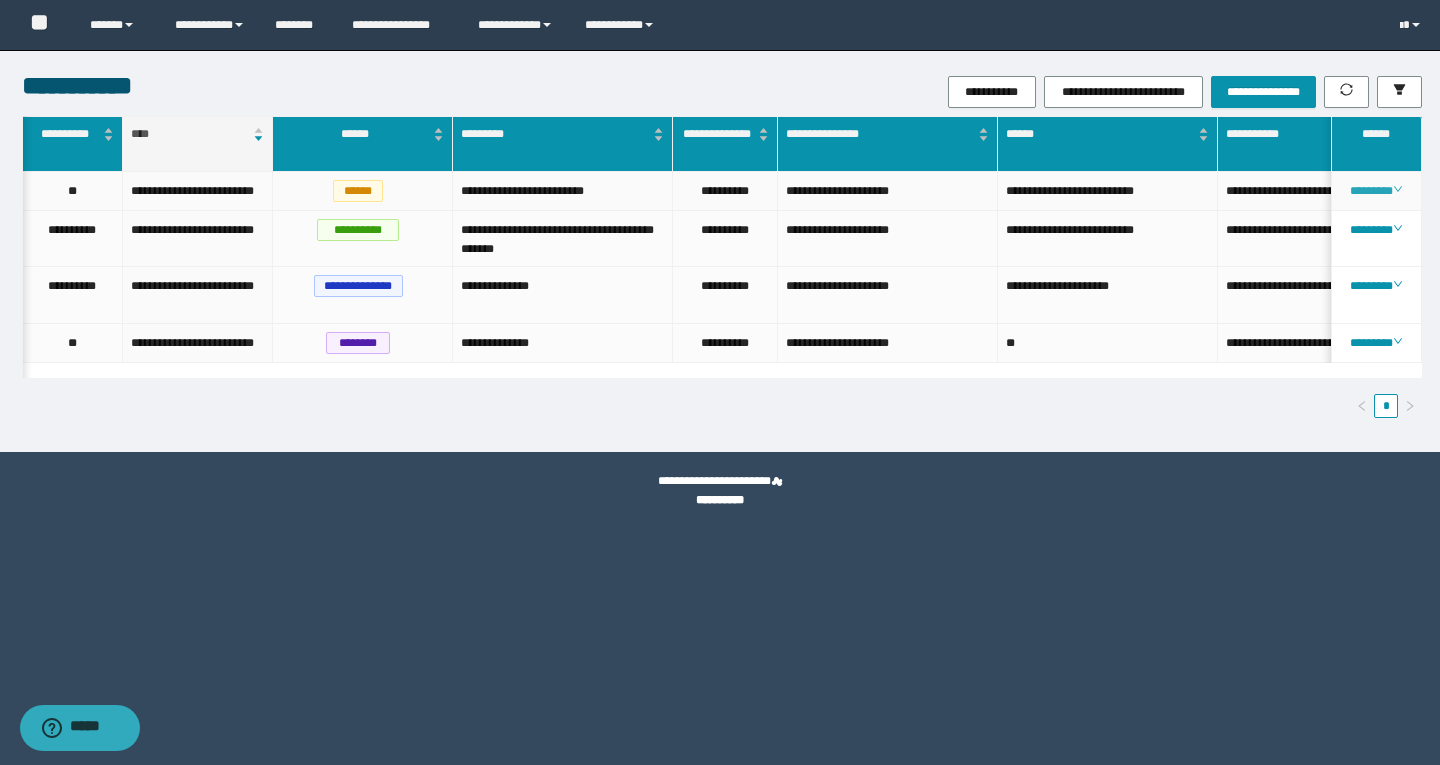 click on "********" at bounding box center (1376, 191) 